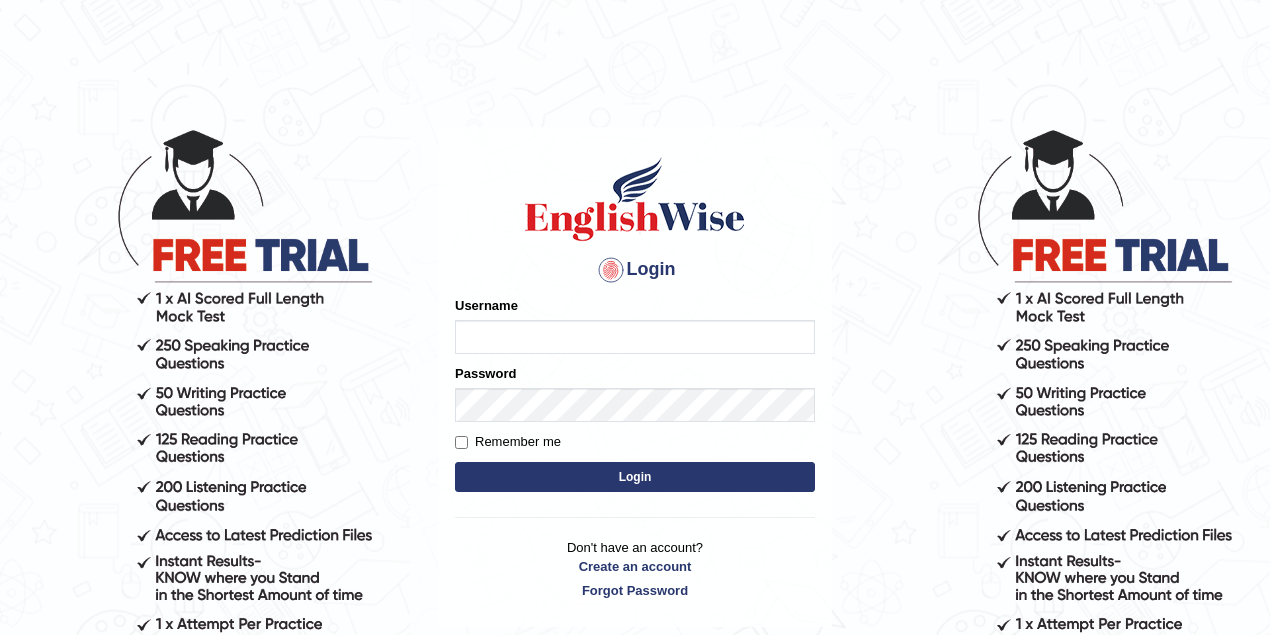 scroll, scrollTop: 0, scrollLeft: 0, axis: both 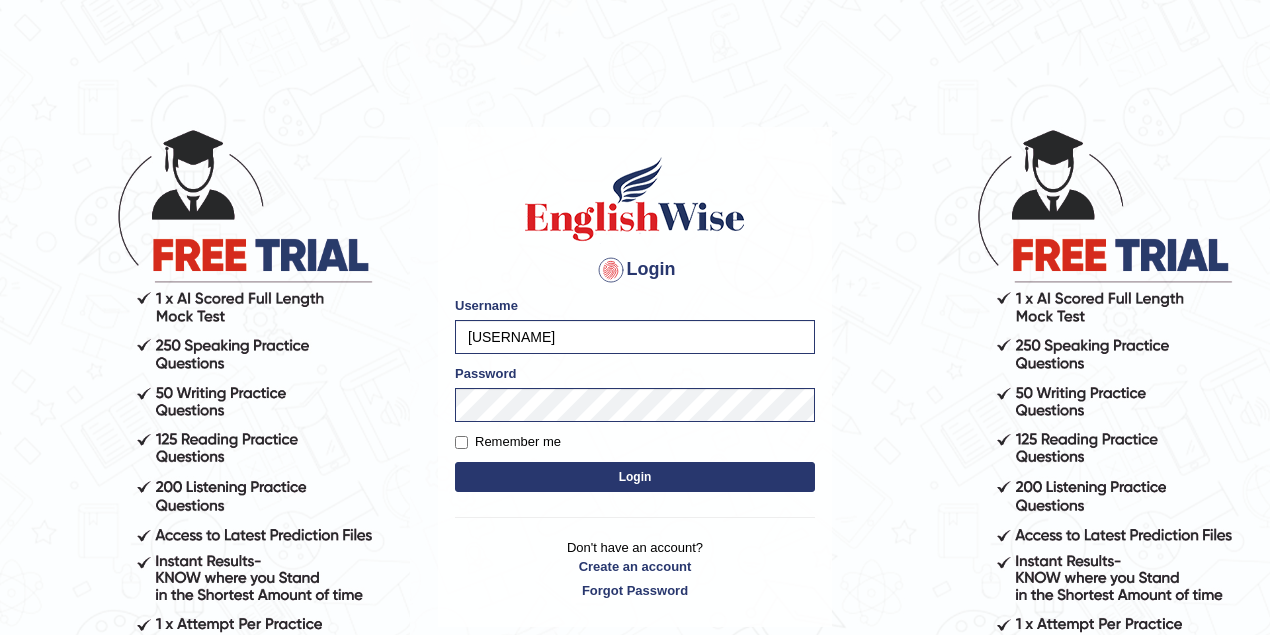 drag, startPoint x: 635, startPoint y: 329, endPoint x: 508, endPoint y: 355, distance: 129.6341 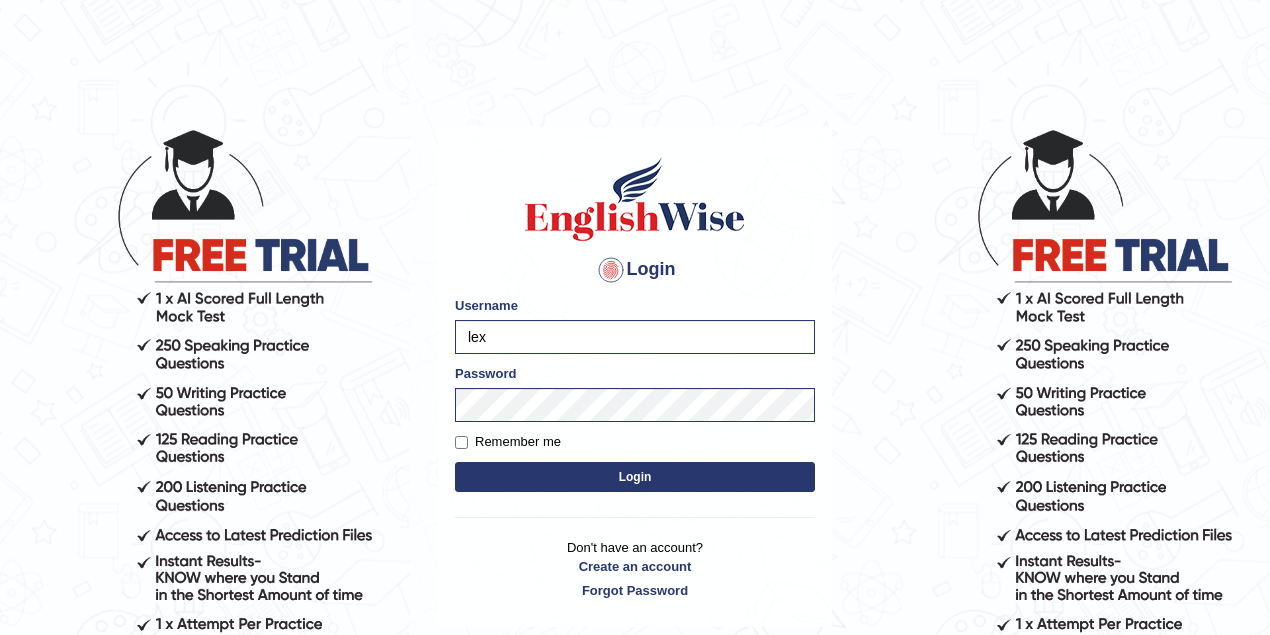 type on "lex_parramatta" 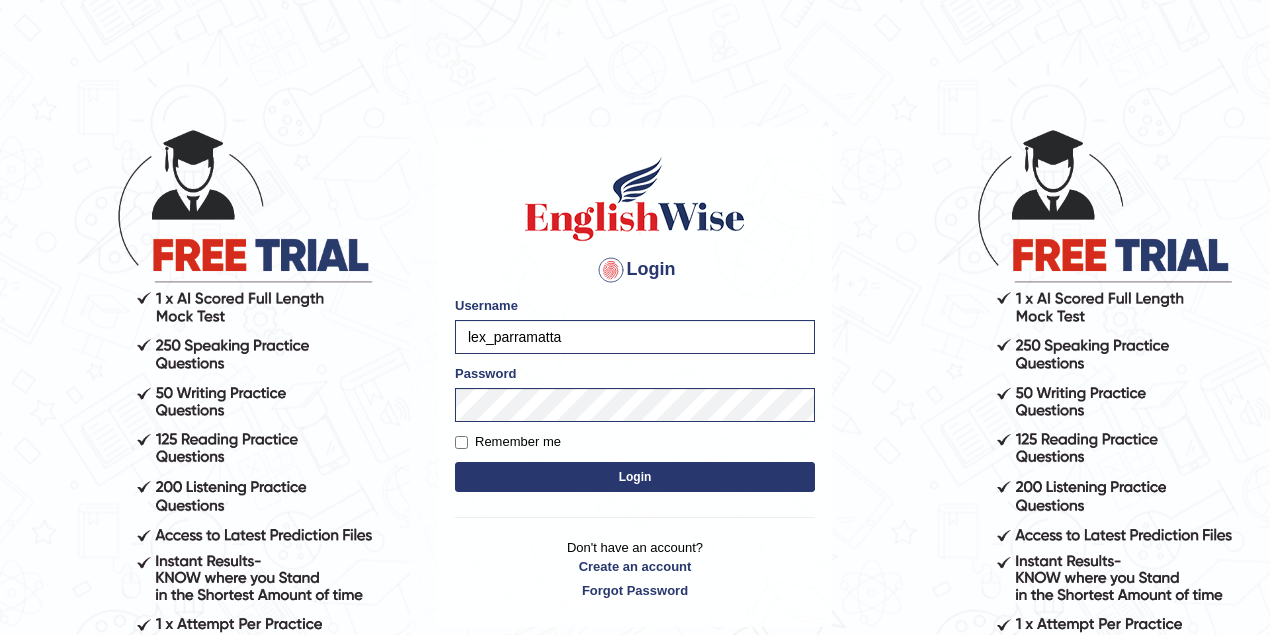 click on "Login" at bounding box center [635, 477] 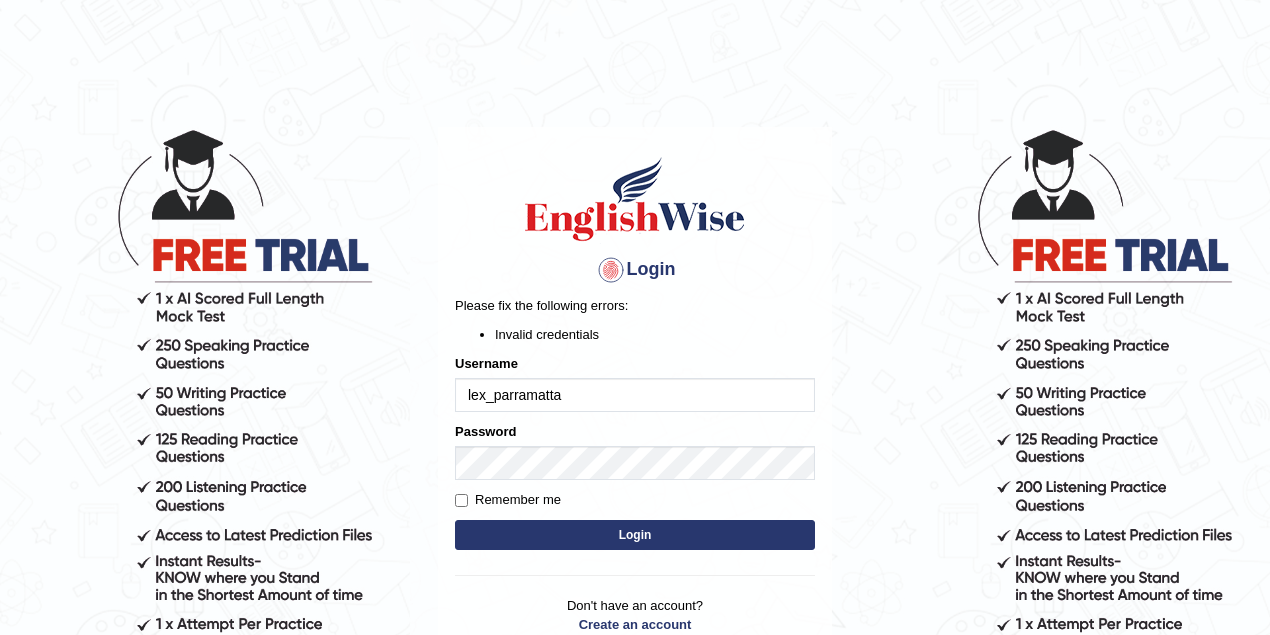 scroll, scrollTop: 0, scrollLeft: 0, axis: both 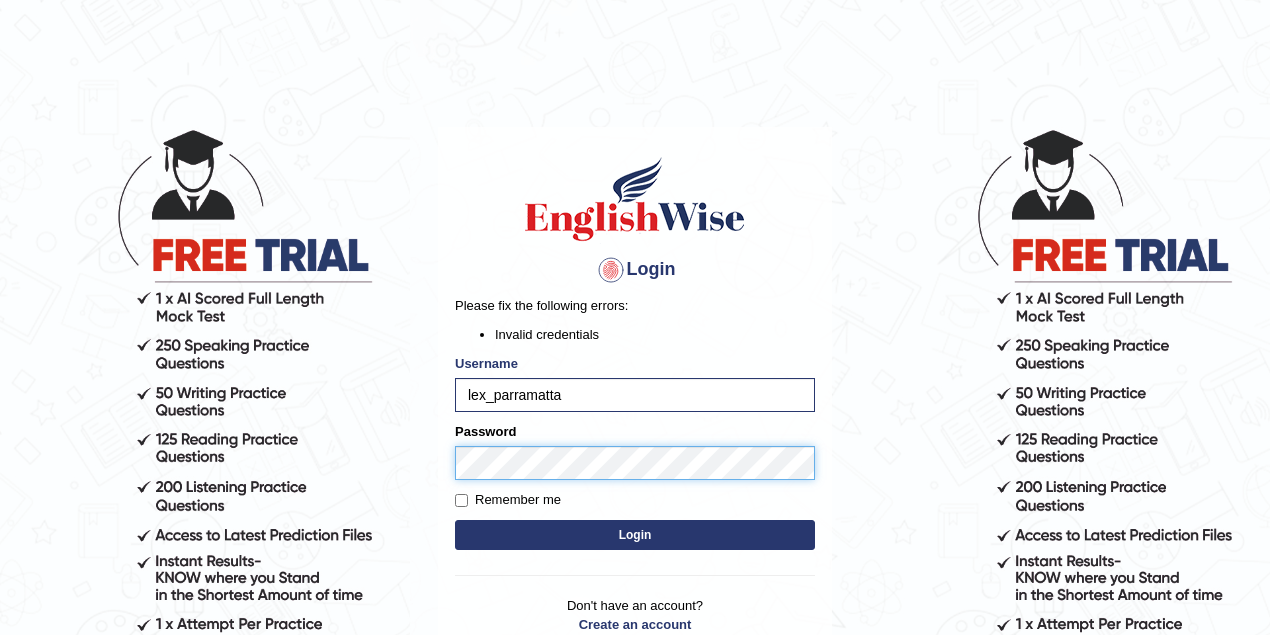 click on "Login" at bounding box center [635, 535] 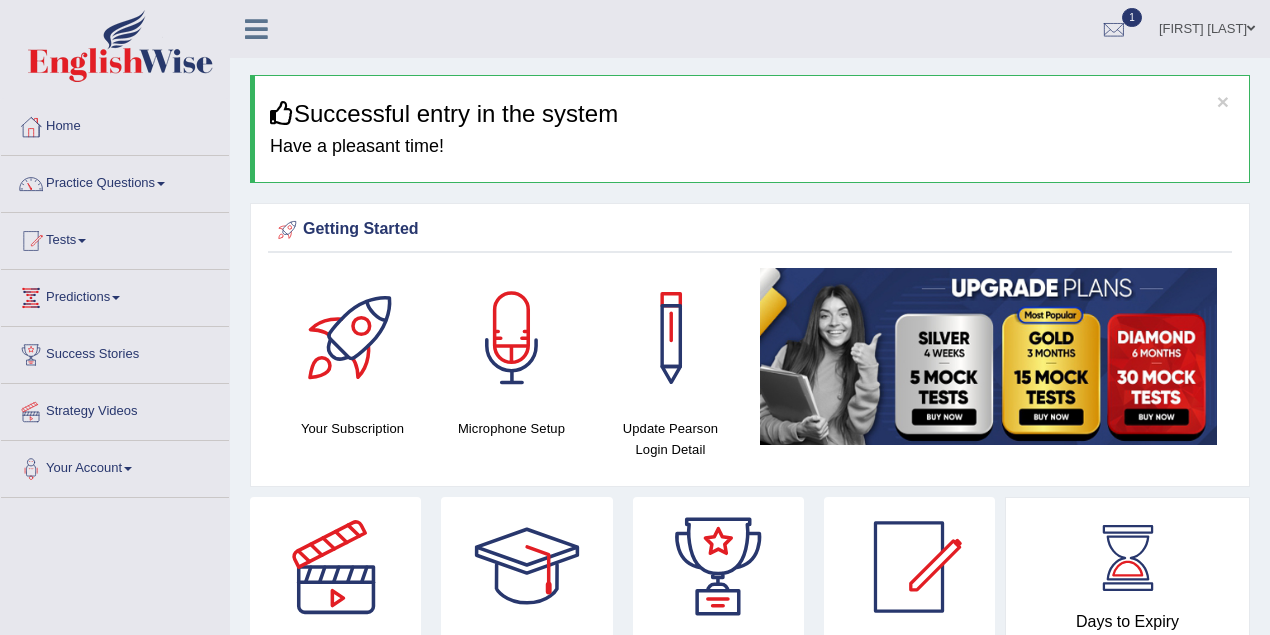 scroll, scrollTop: 0, scrollLeft: 0, axis: both 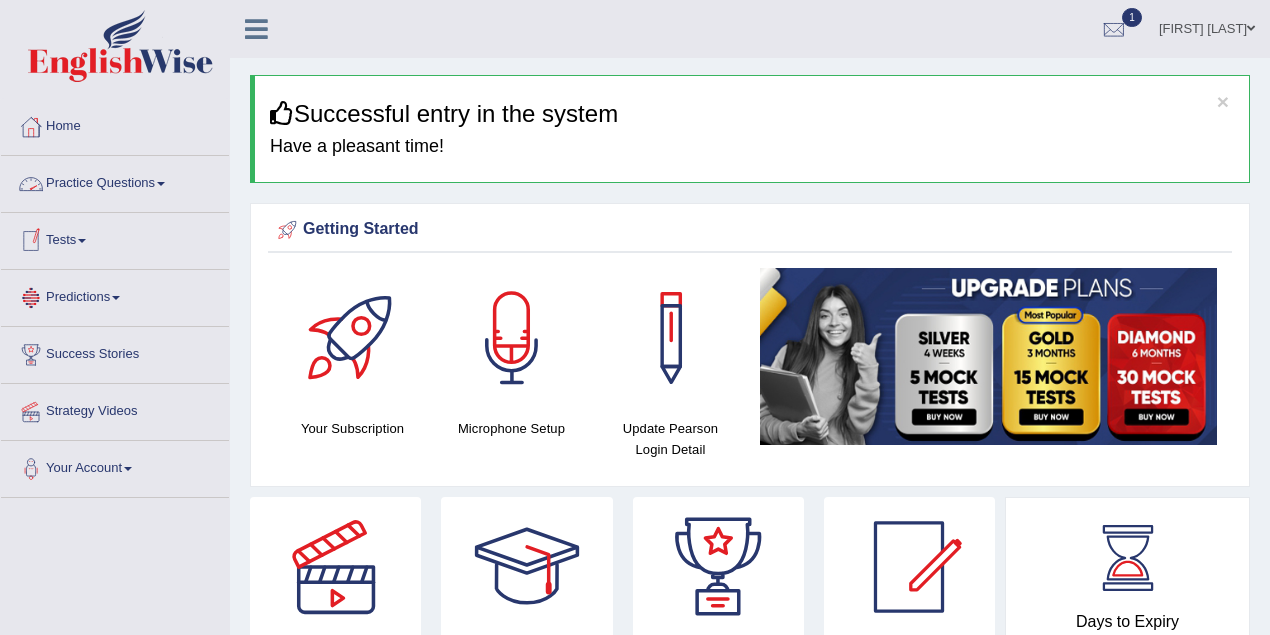 click at bounding box center [82, 241] 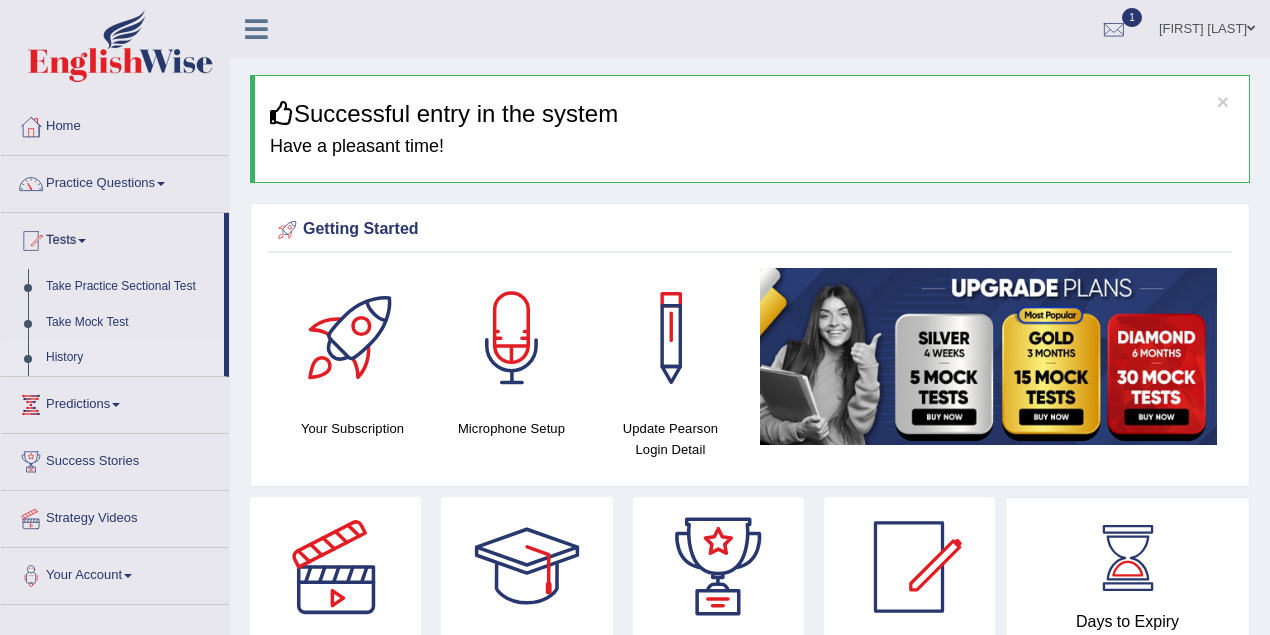 click on "History" at bounding box center (130, 358) 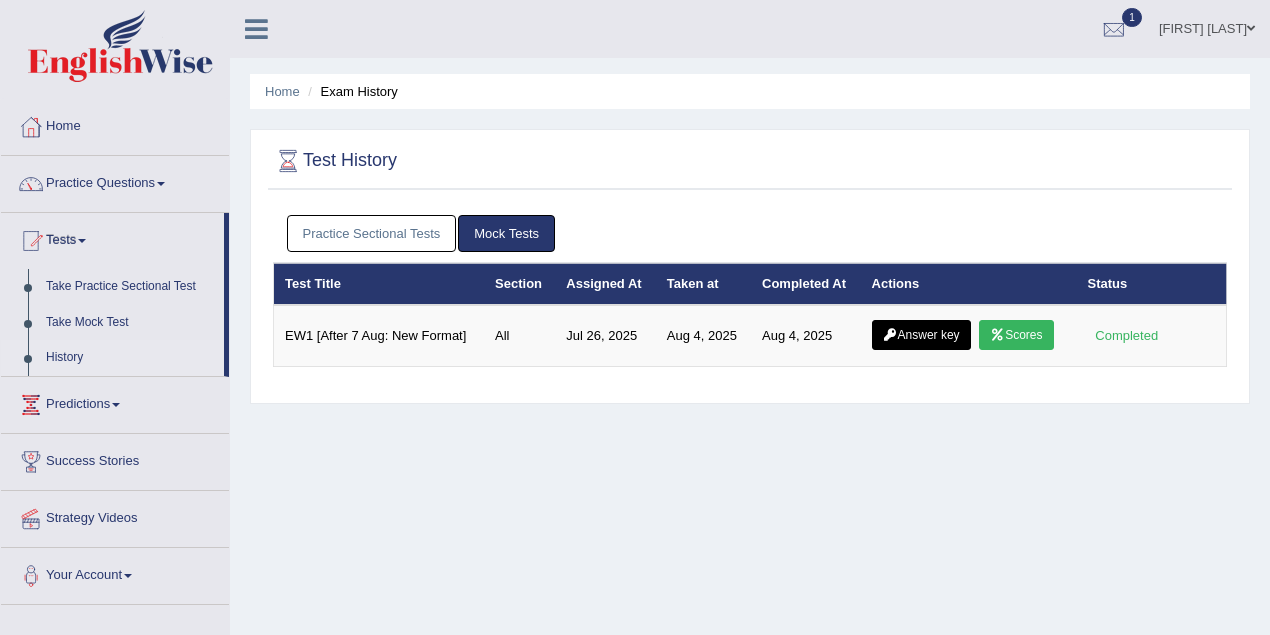 scroll, scrollTop: 0, scrollLeft: 0, axis: both 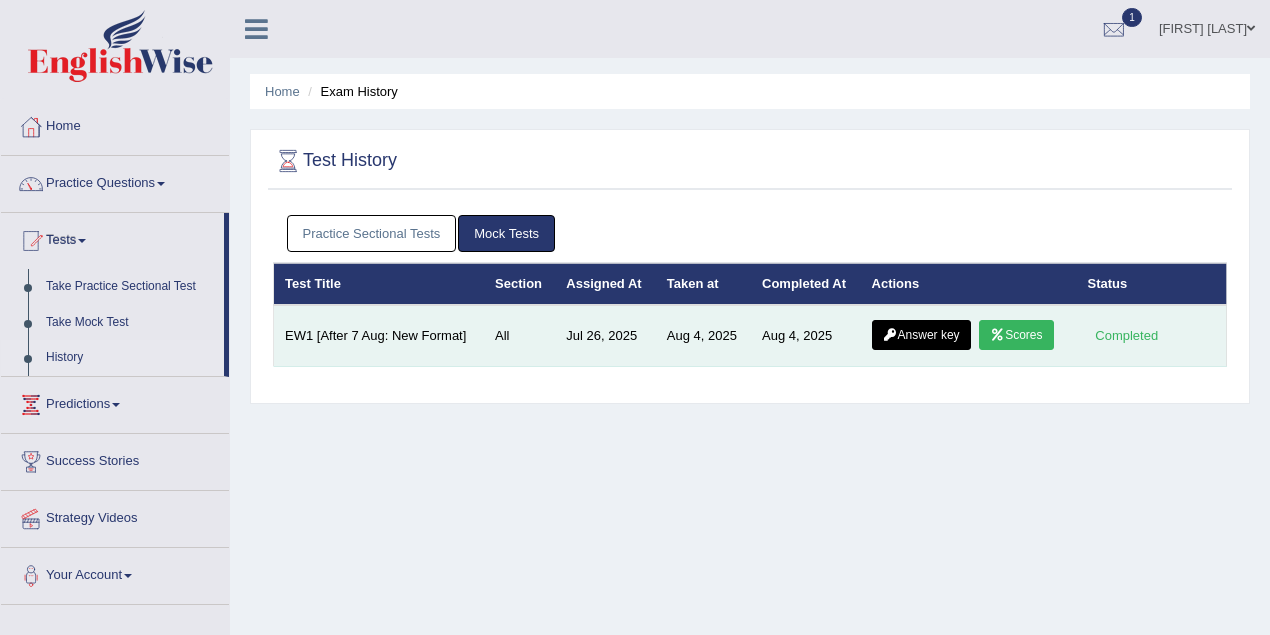 click on "Scores" at bounding box center (1016, 335) 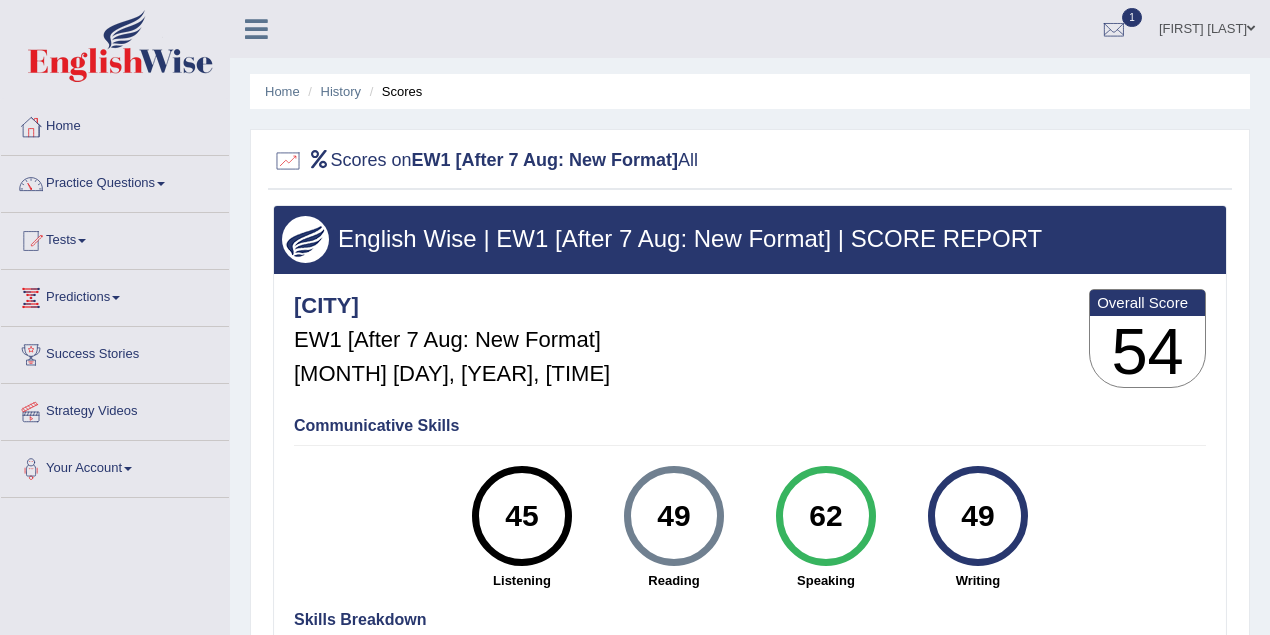 scroll, scrollTop: 0, scrollLeft: 0, axis: both 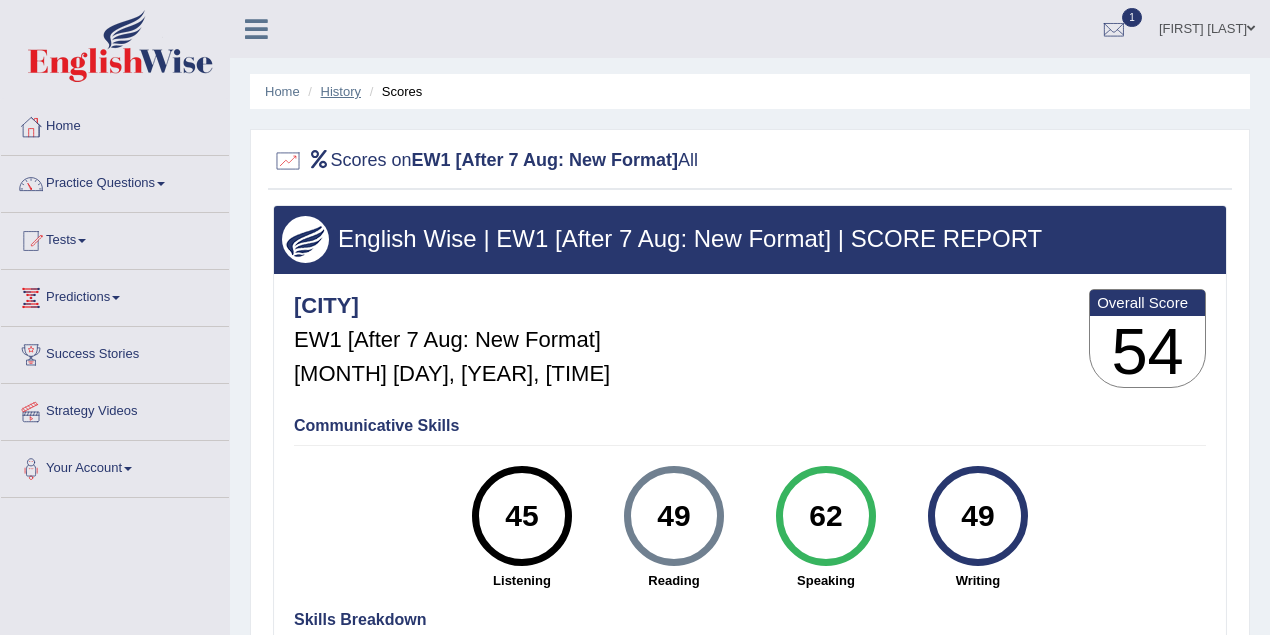 click on "History" at bounding box center (341, 91) 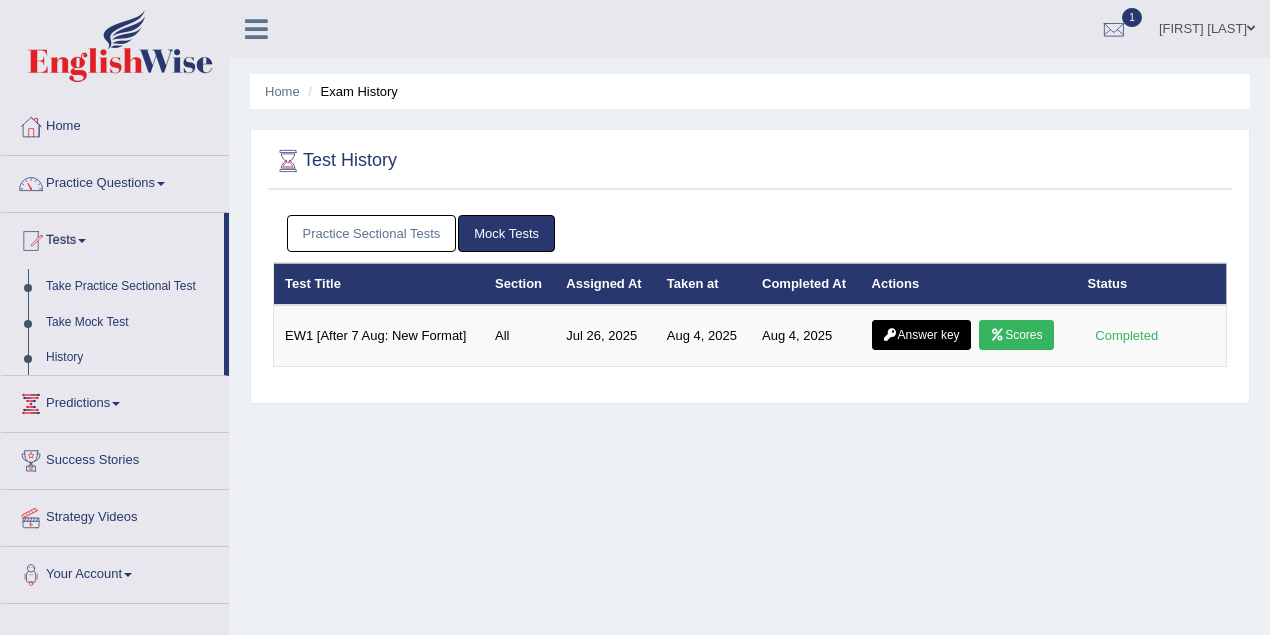 scroll, scrollTop: 0, scrollLeft: 0, axis: both 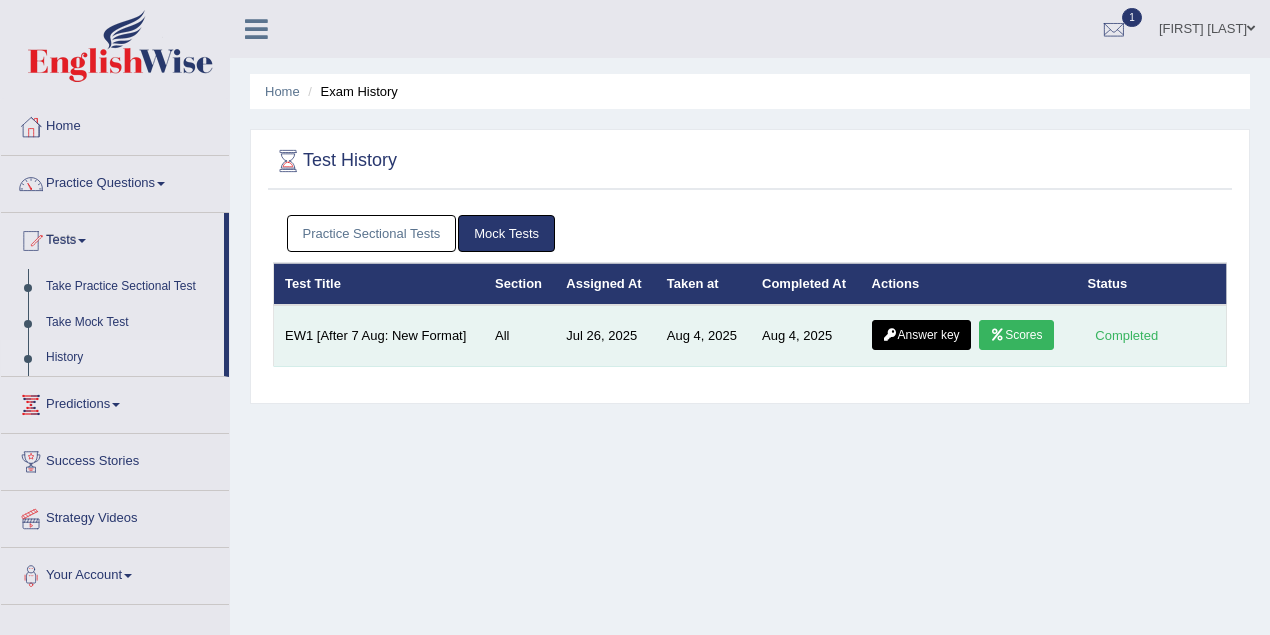 click on "Answer key" at bounding box center [921, 335] 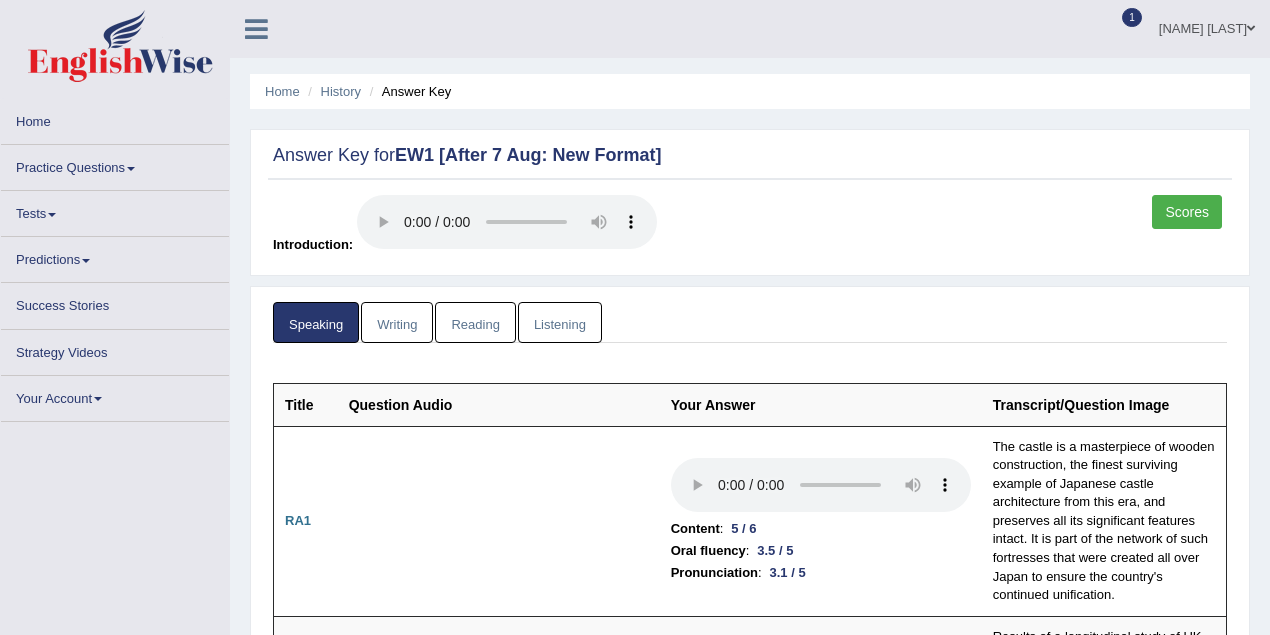 scroll, scrollTop: 0, scrollLeft: 0, axis: both 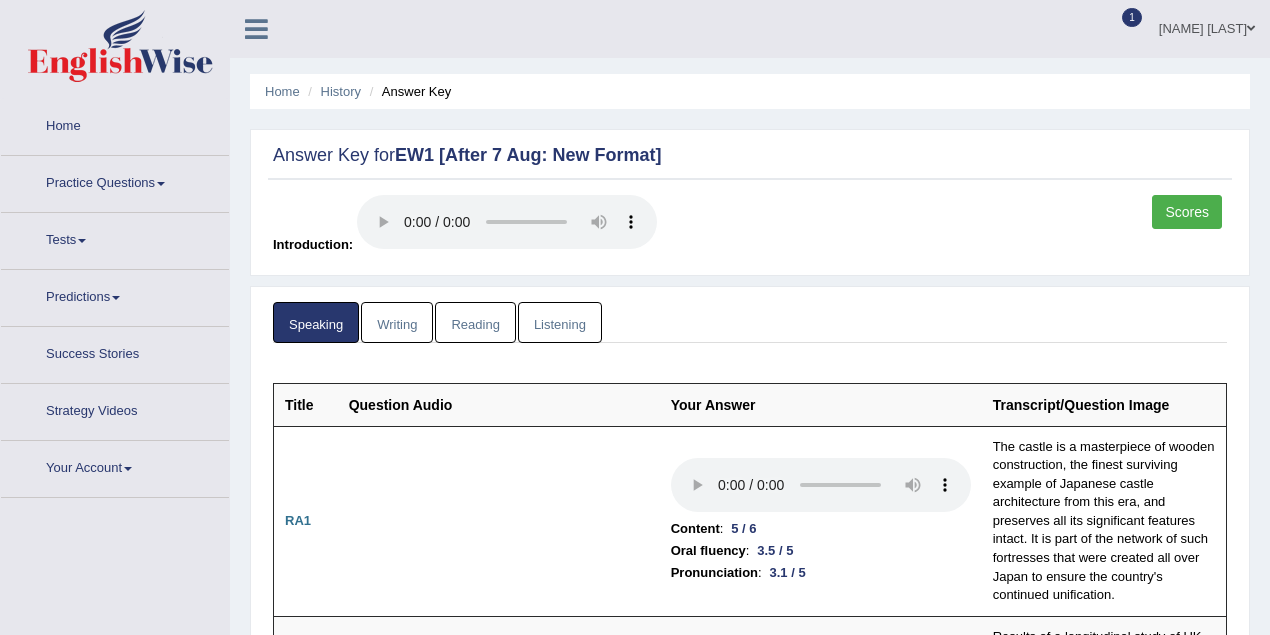 click on "Listening" at bounding box center (560, 322) 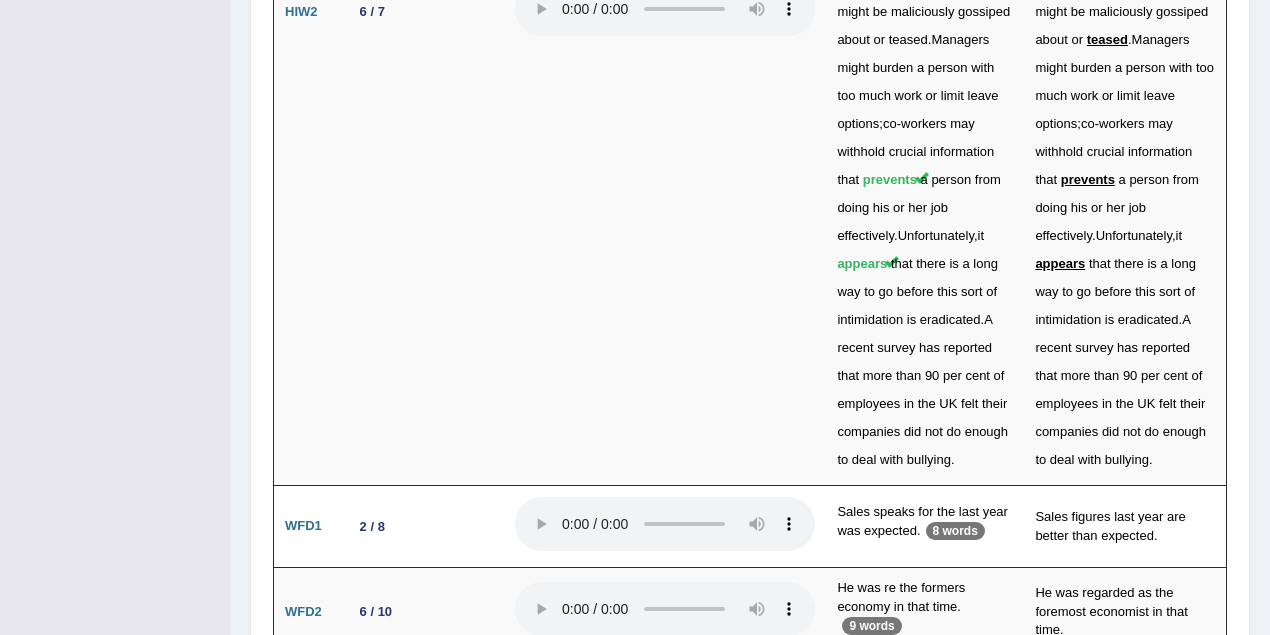 scroll, scrollTop: 7268, scrollLeft: 0, axis: vertical 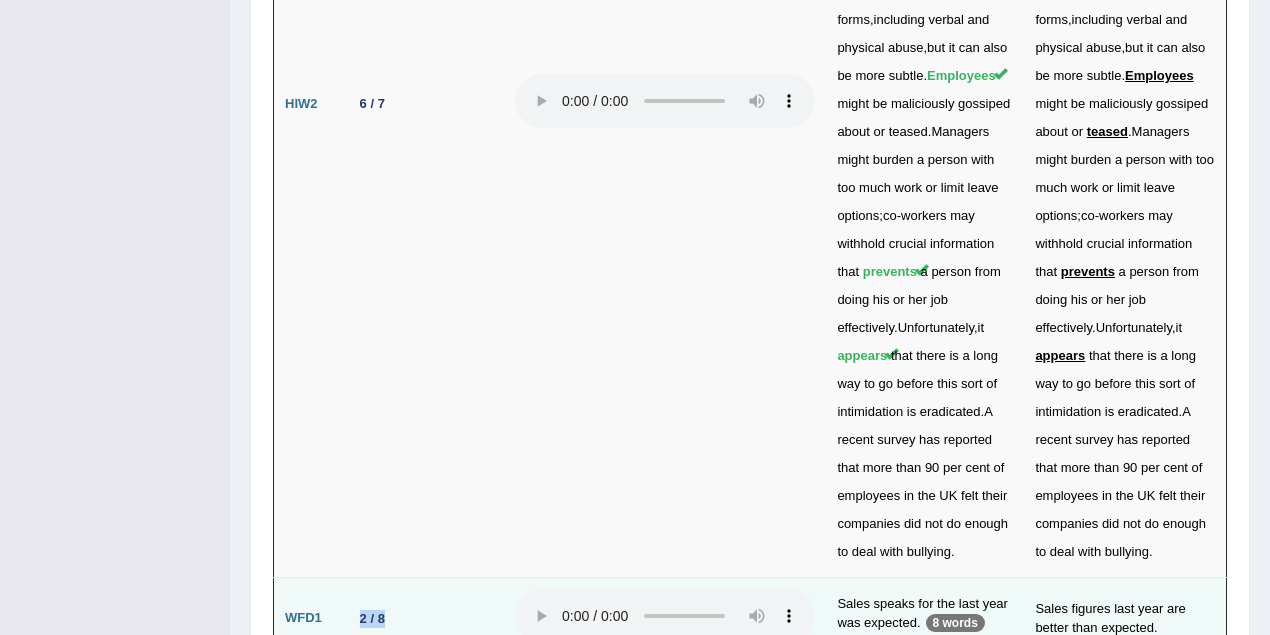 drag, startPoint x: 353, startPoint y: 277, endPoint x: 389, endPoint y: 283, distance: 36.496574 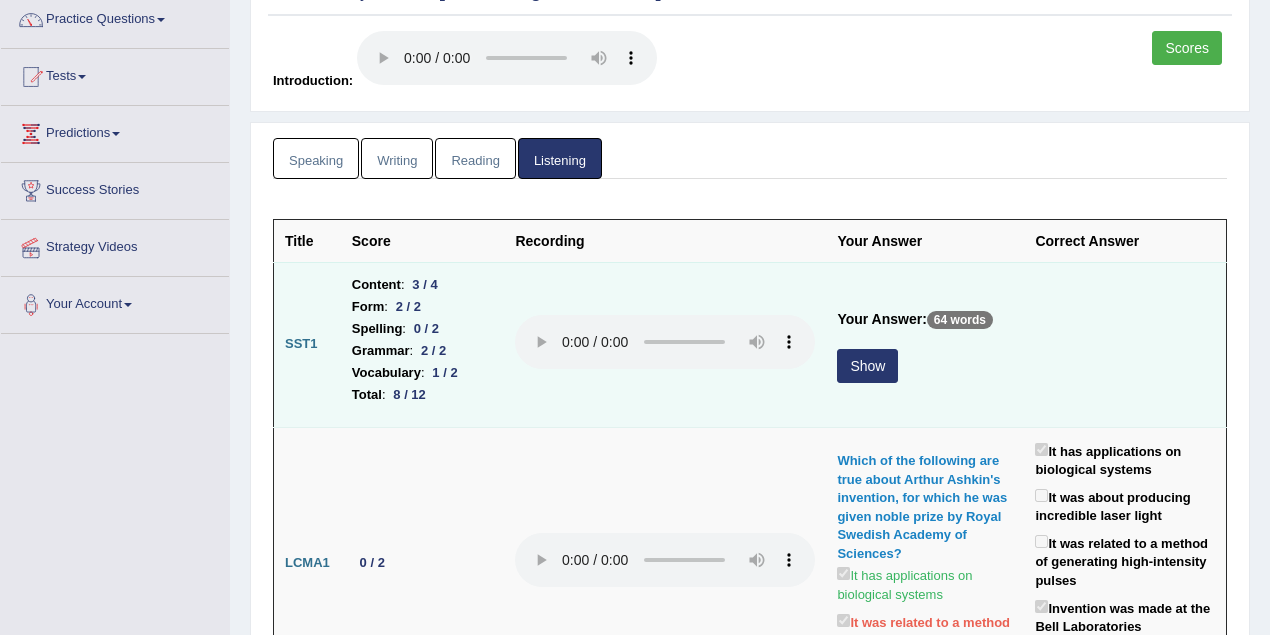 scroll, scrollTop: 68, scrollLeft: 0, axis: vertical 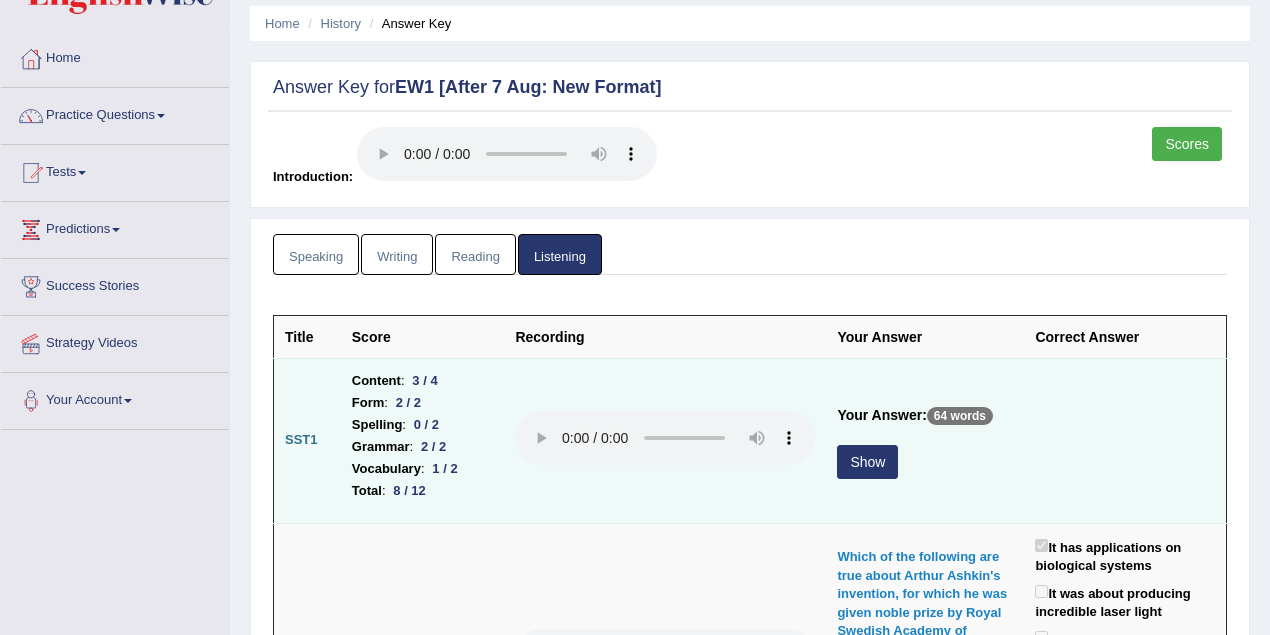 click on "Show" at bounding box center (867, 462) 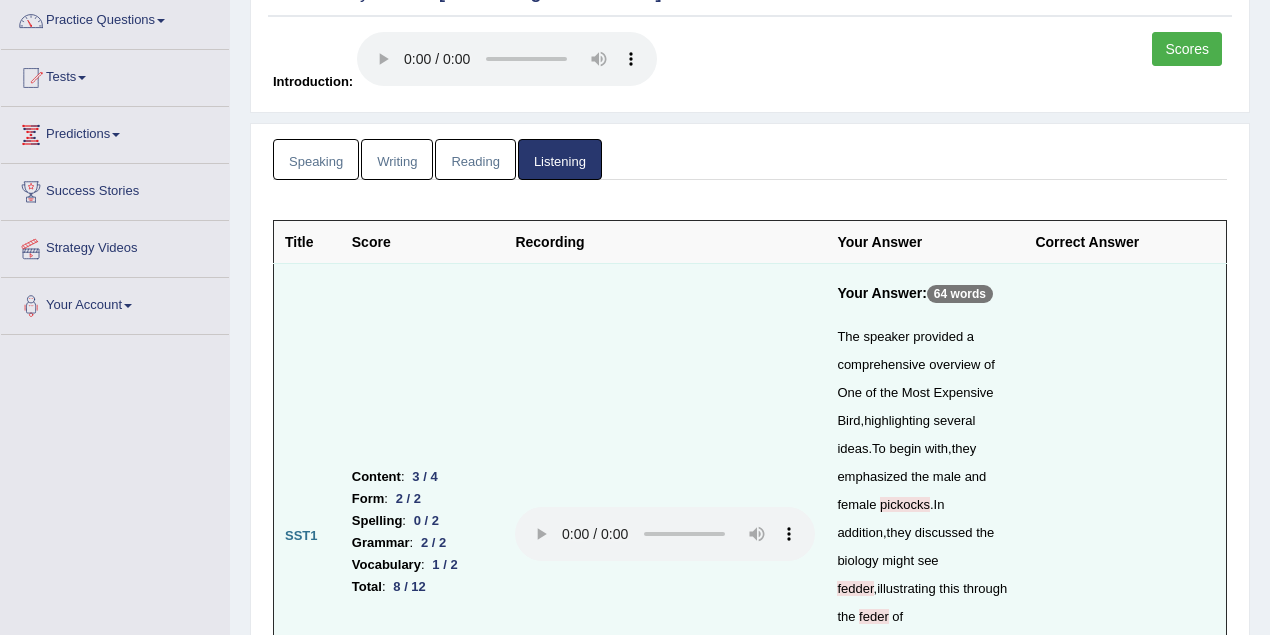 scroll, scrollTop: 68, scrollLeft: 0, axis: vertical 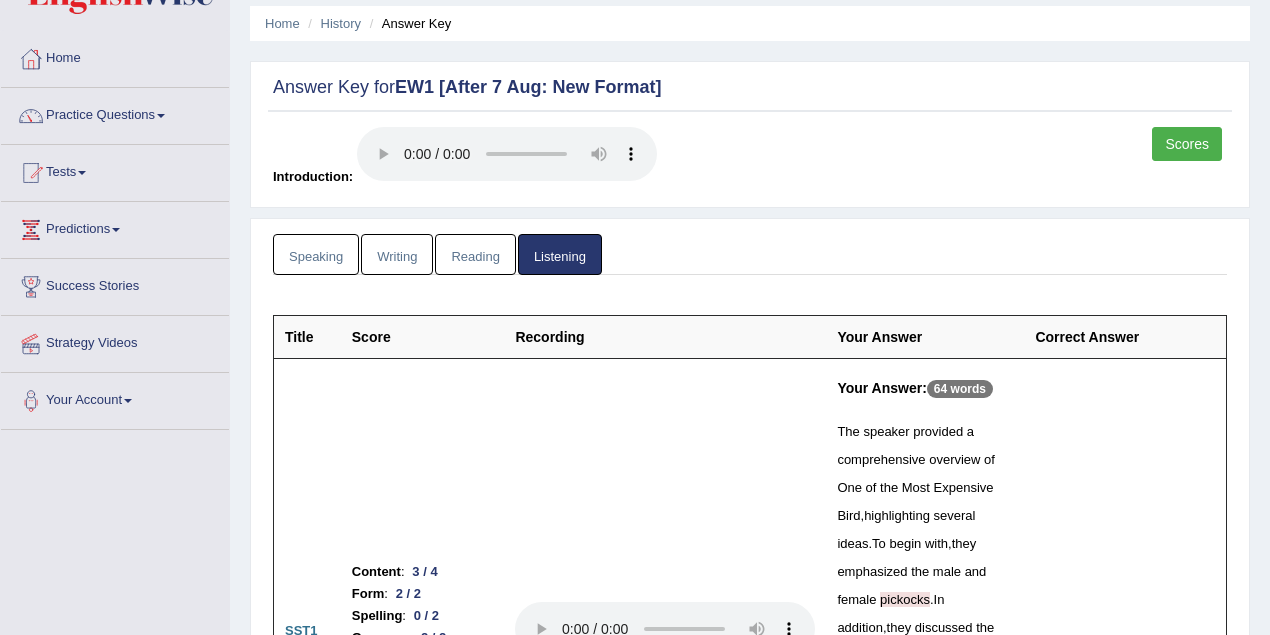 click on "Reading" at bounding box center (475, 254) 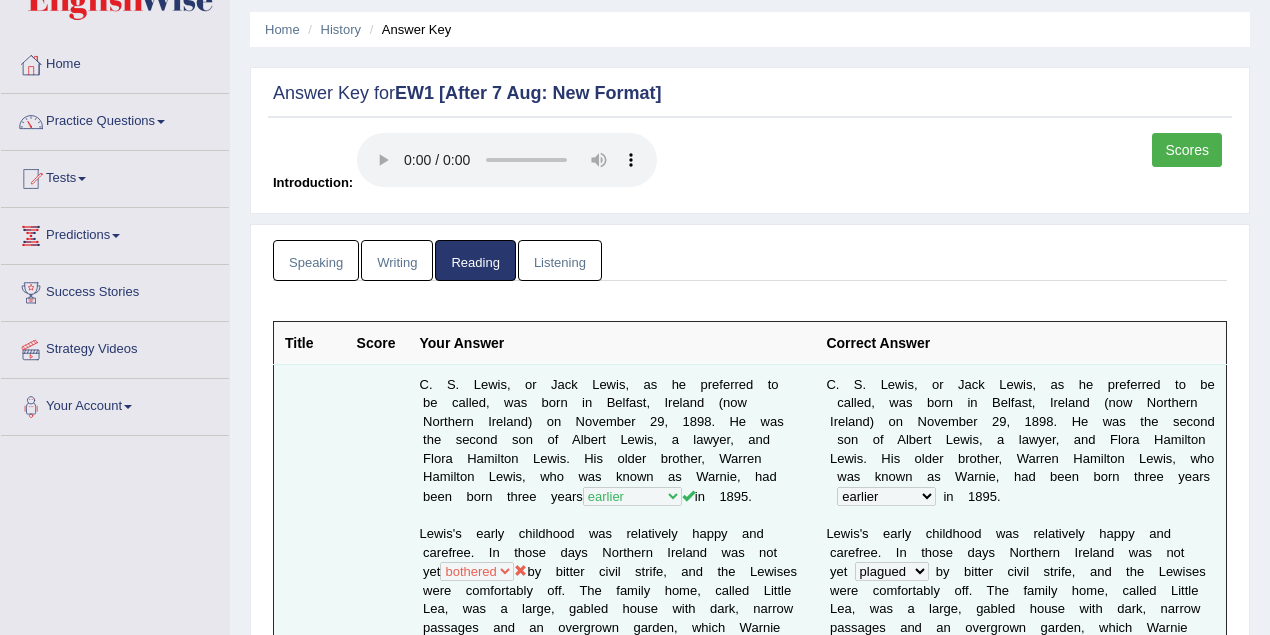 scroll, scrollTop: 0, scrollLeft: 0, axis: both 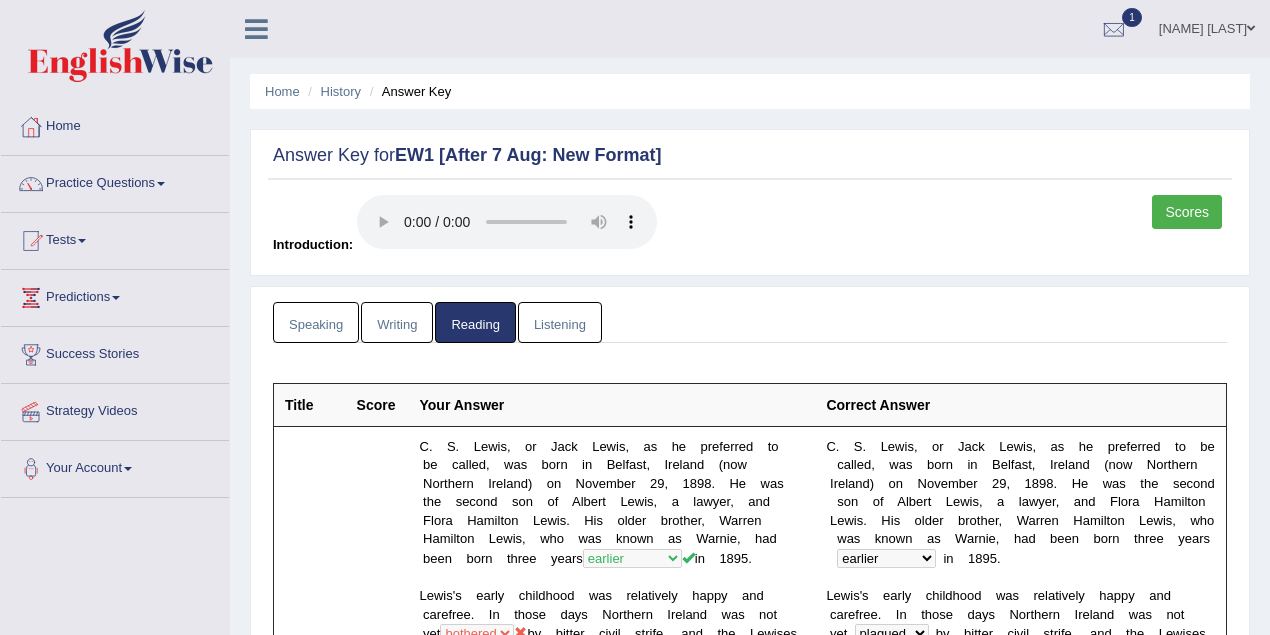 click on "Writing" at bounding box center (397, 322) 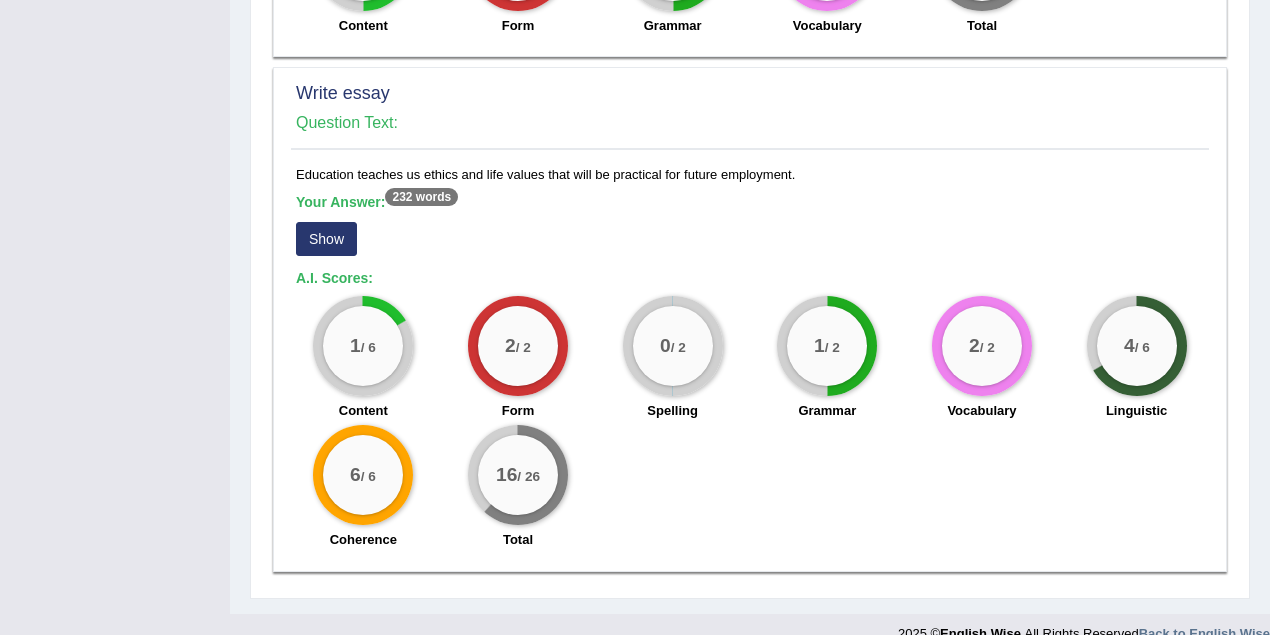 scroll, scrollTop: 1710, scrollLeft: 0, axis: vertical 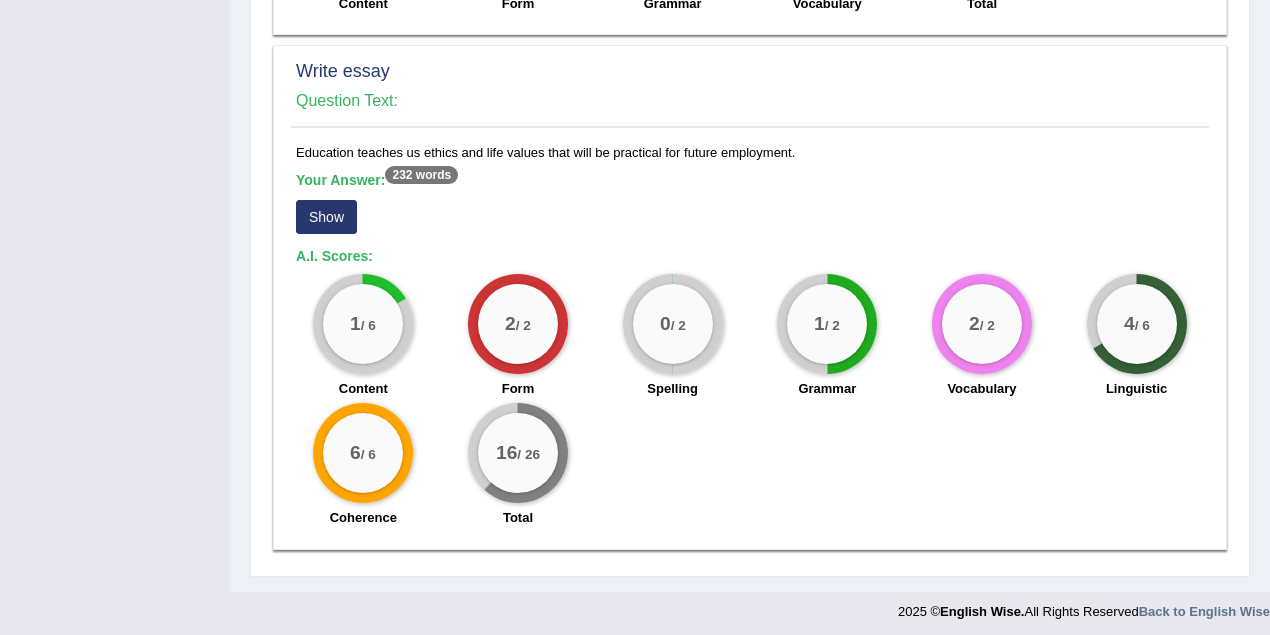 click on "Show" at bounding box center (326, 217) 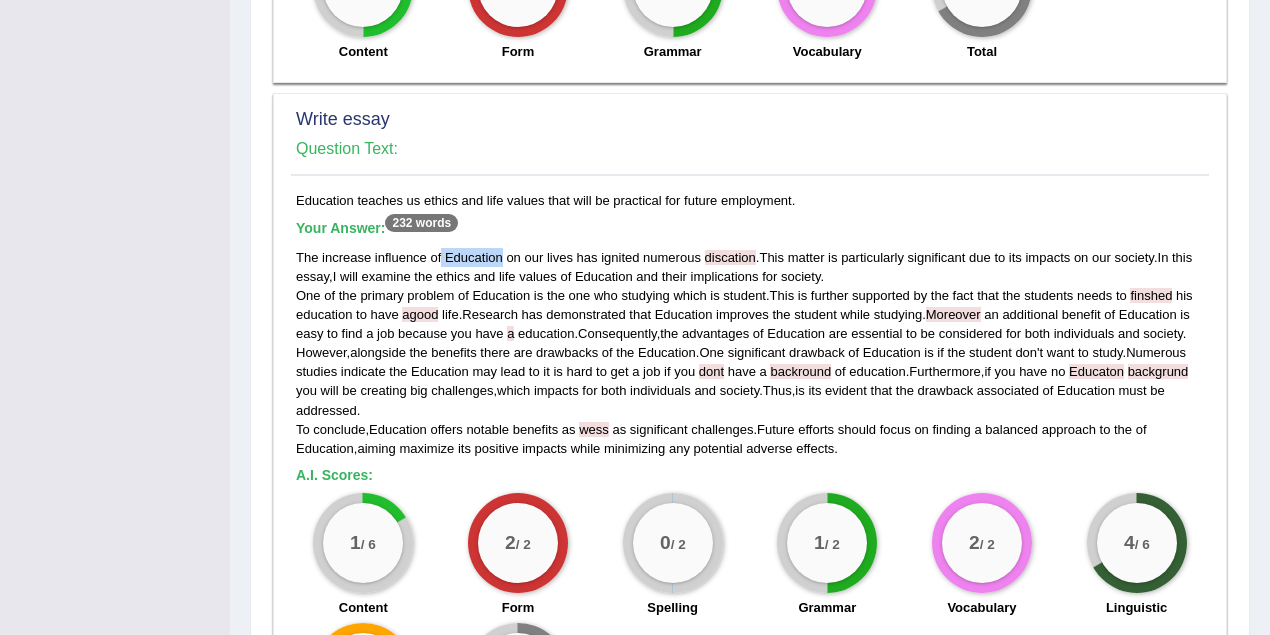 drag, startPoint x: 440, startPoint y: 250, endPoint x: 501, endPoint y: 251, distance: 61.008198 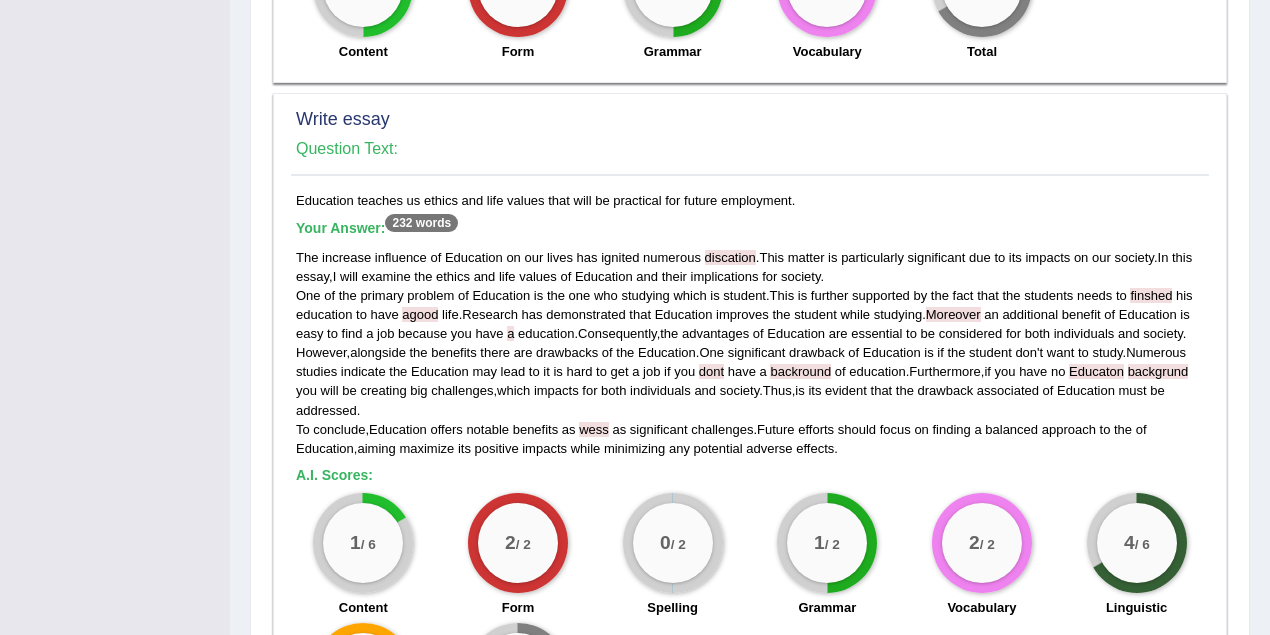 click on "Your Answer:  232 words" at bounding box center [750, 229] 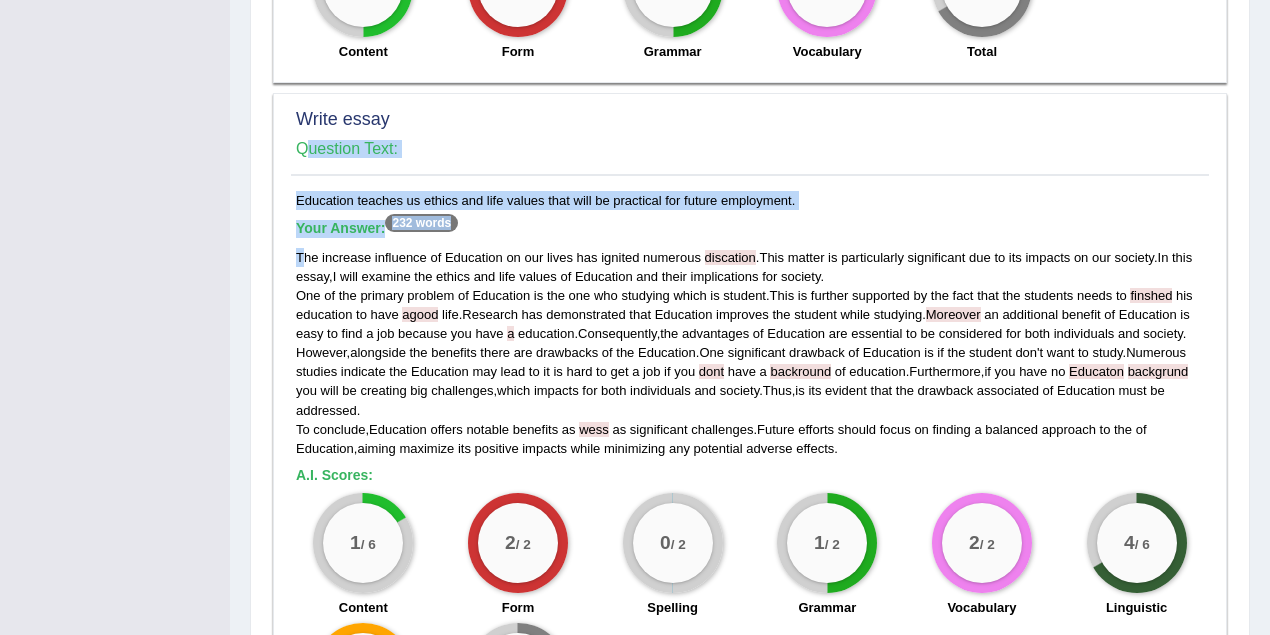 drag, startPoint x: 304, startPoint y: 251, endPoint x: 277, endPoint y: 250, distance: 27.018513 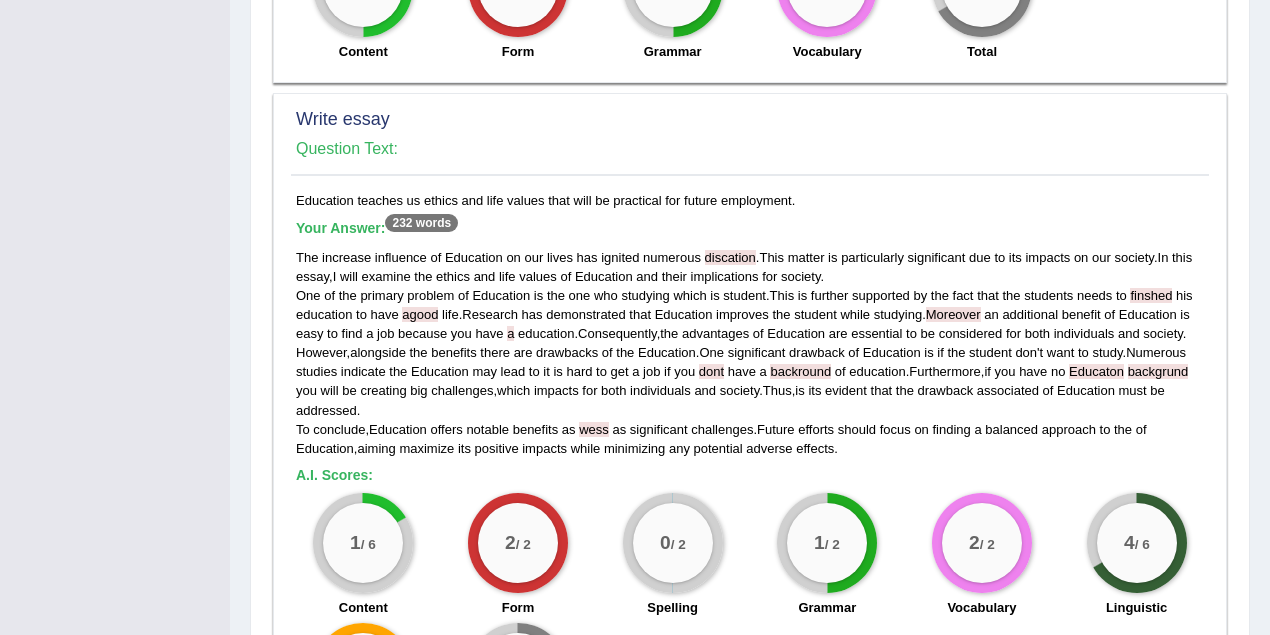 click on "lives" at bounding box center (560, 257) 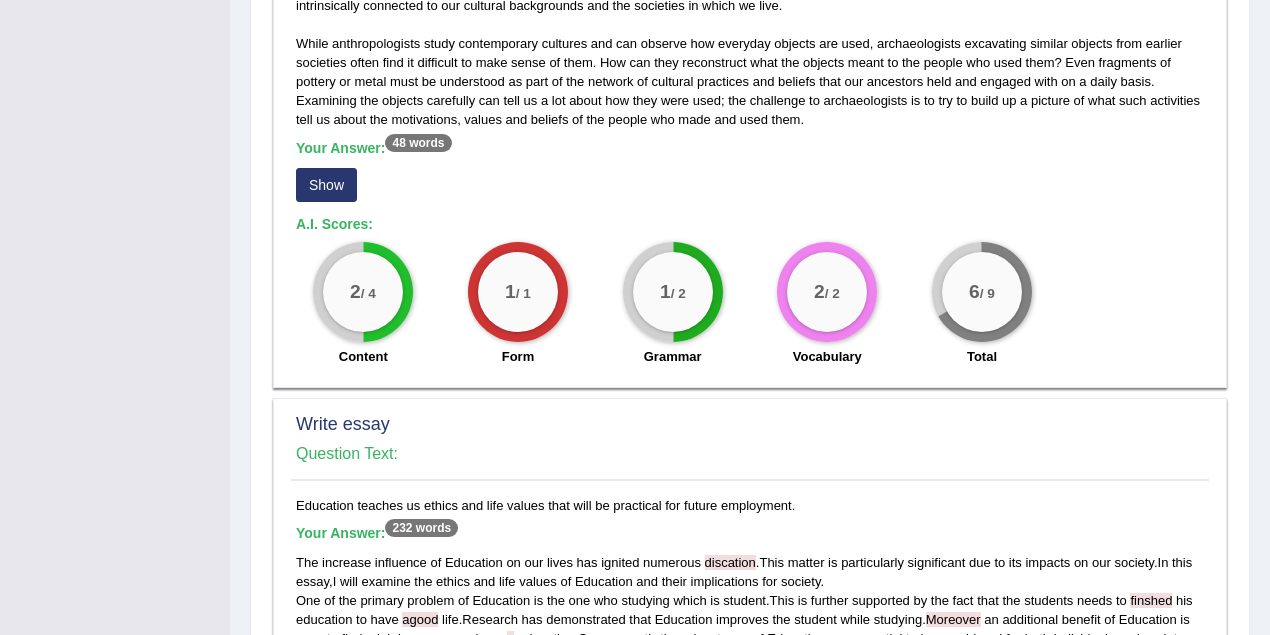scroll, scrollTop: 1260, scrollLeft: 0, axis: vertical 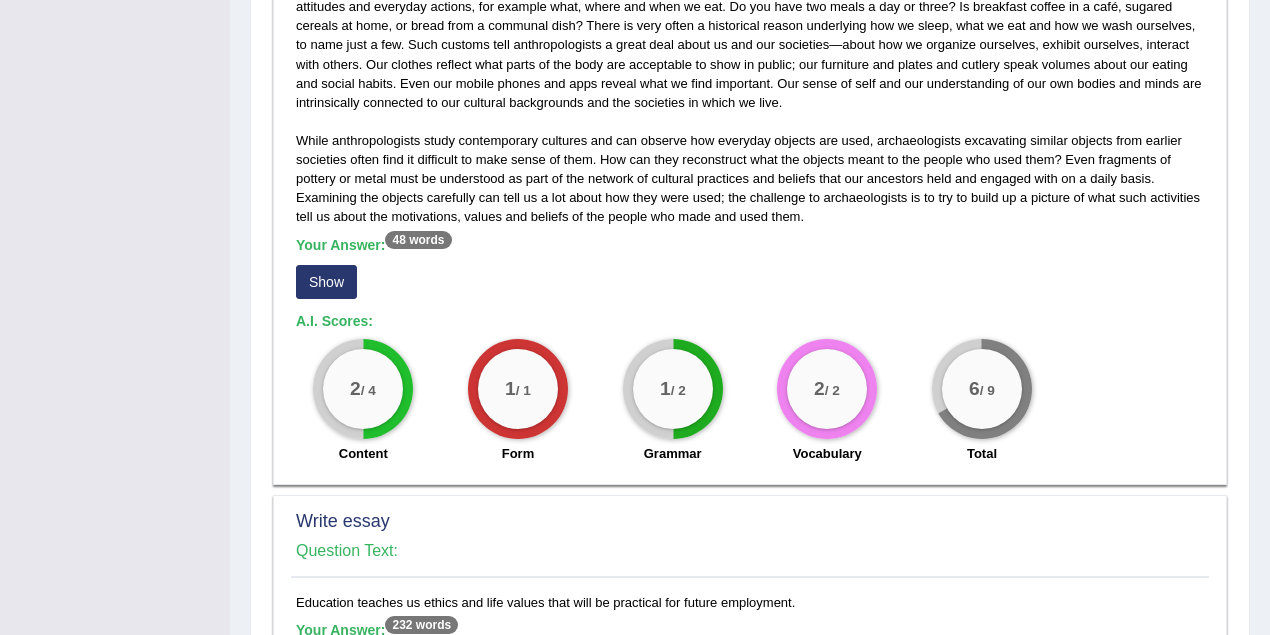 click on "Show" at bounding box center (326, 282) 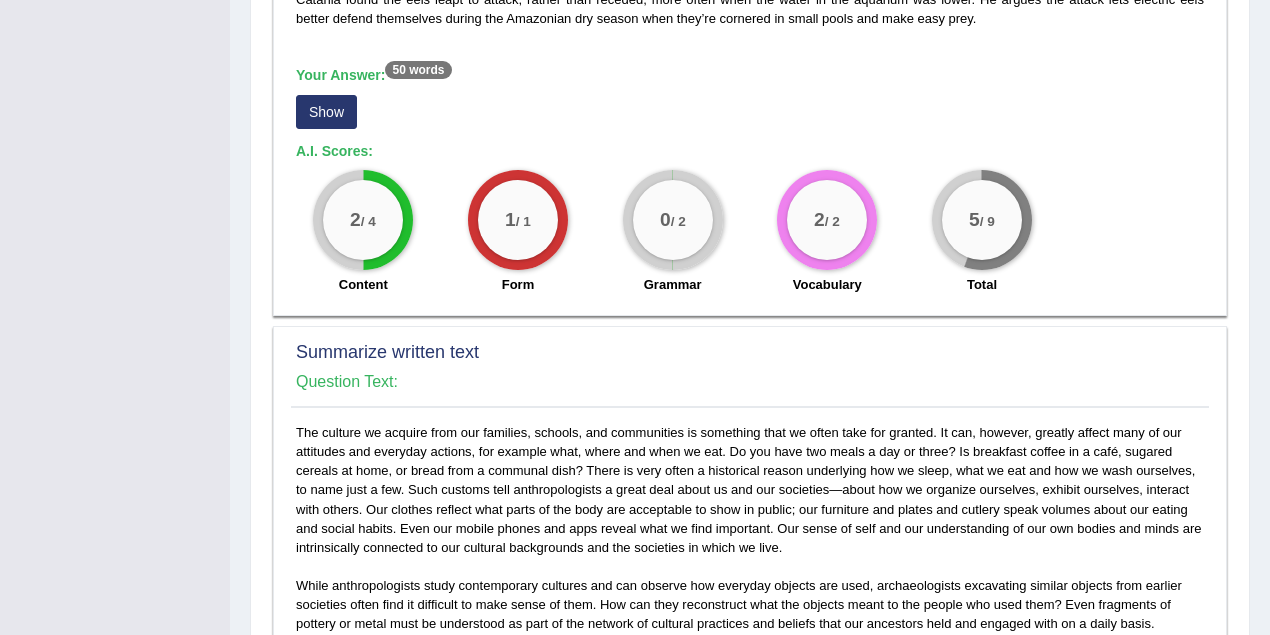 scroll, scrollTop: 637, scrollLeft: 0, axis: vertical 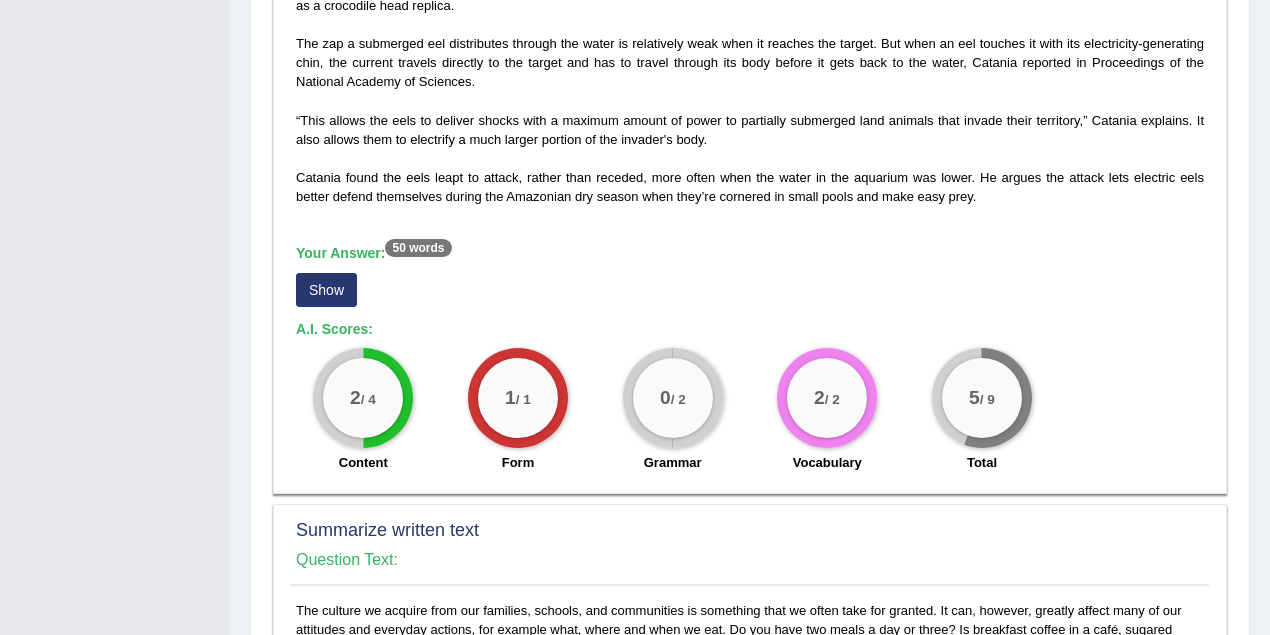 click on "Show" at bounding box center [326, 290] 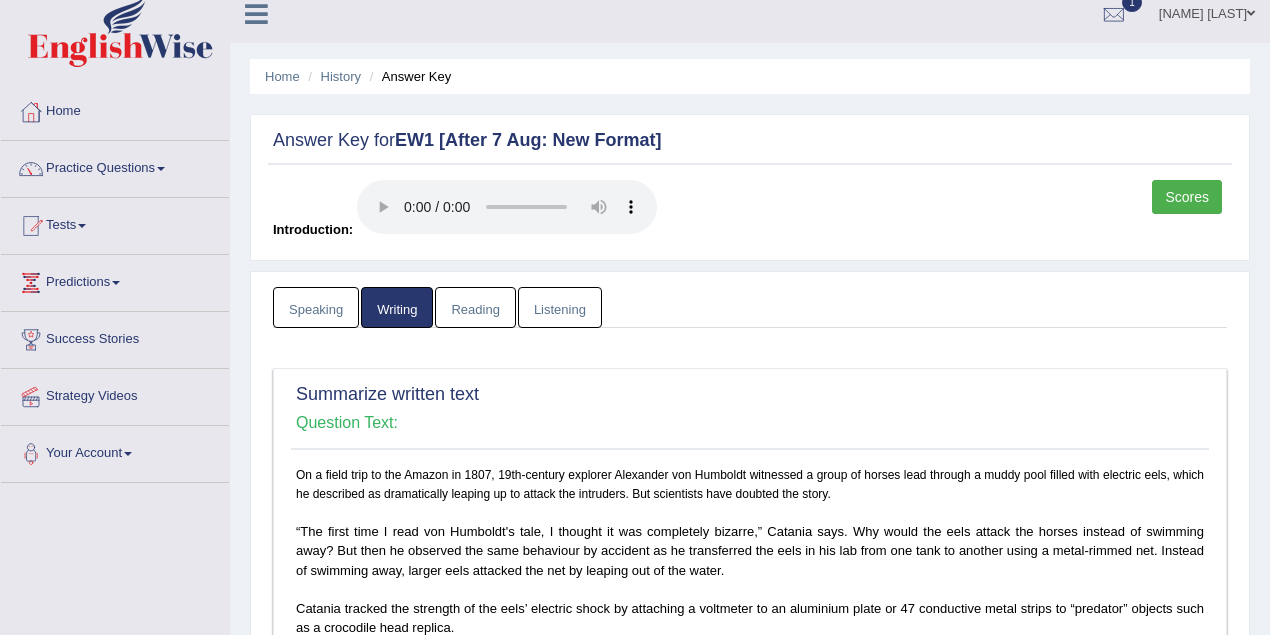scroll, scrollTop: 0, scrollLeft: 0, axis: both 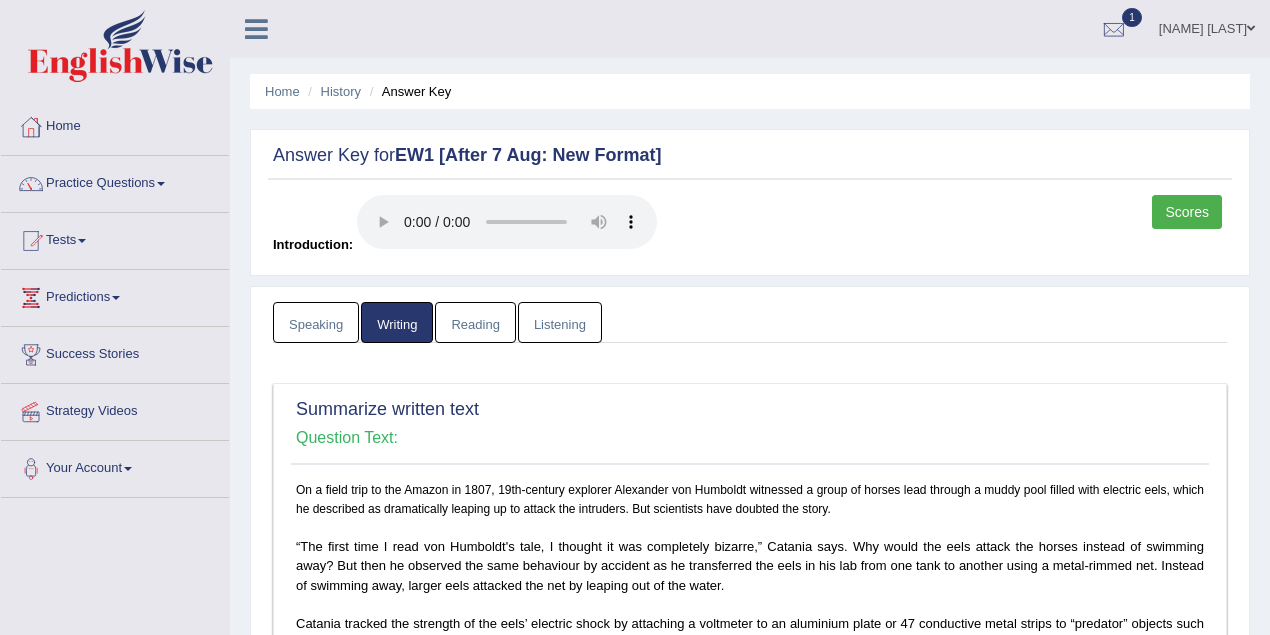 click on "Speaking" at bounding box center [316, 322] 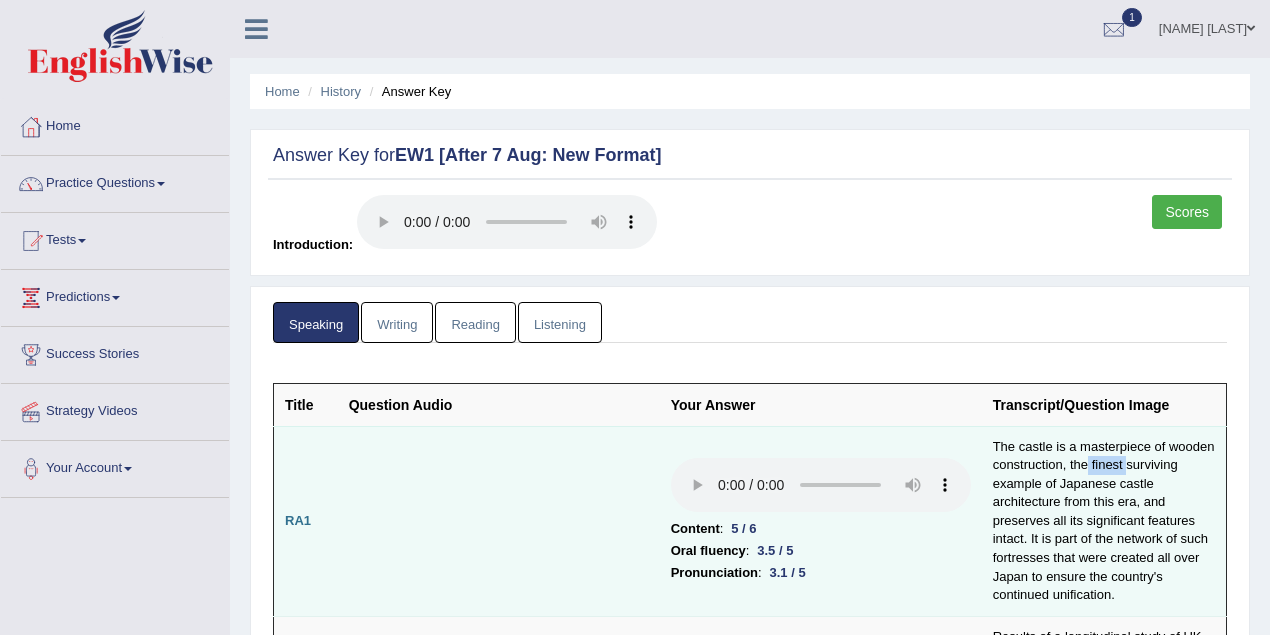 drag, startPoint x: 1087, startPoint y: 460, endPoint x: 1128, endPoint y: 460, distance: 41 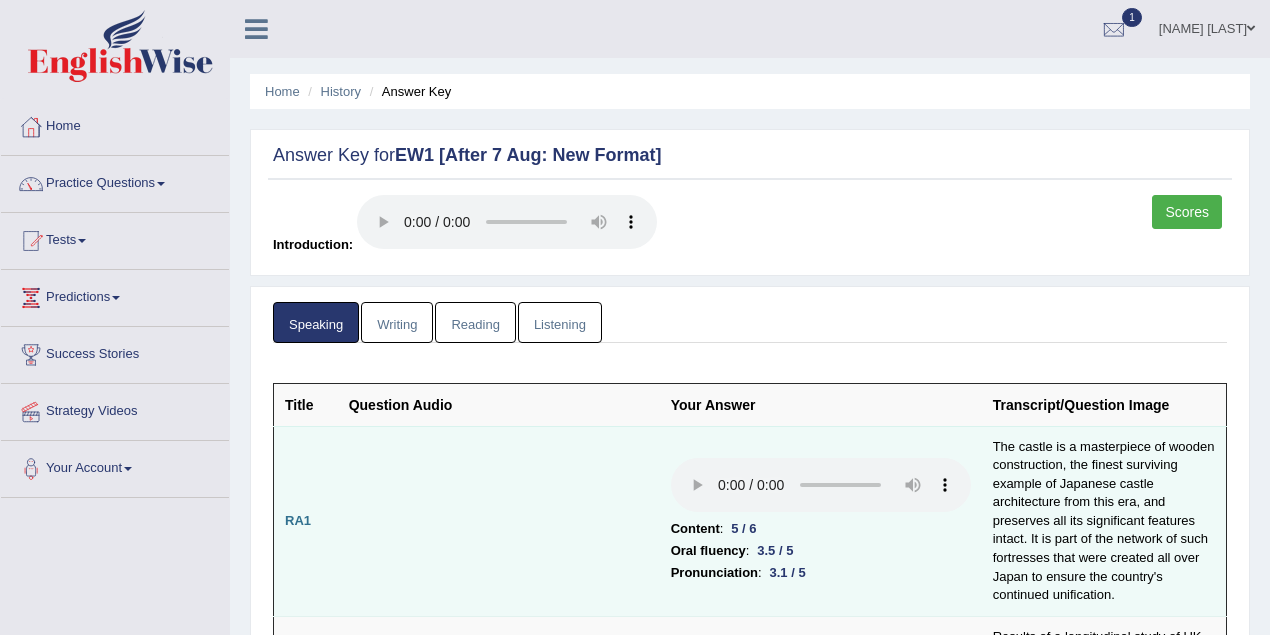 click on "Pronunciation  :  3.1 / 5" at bounding box center (821, 573) 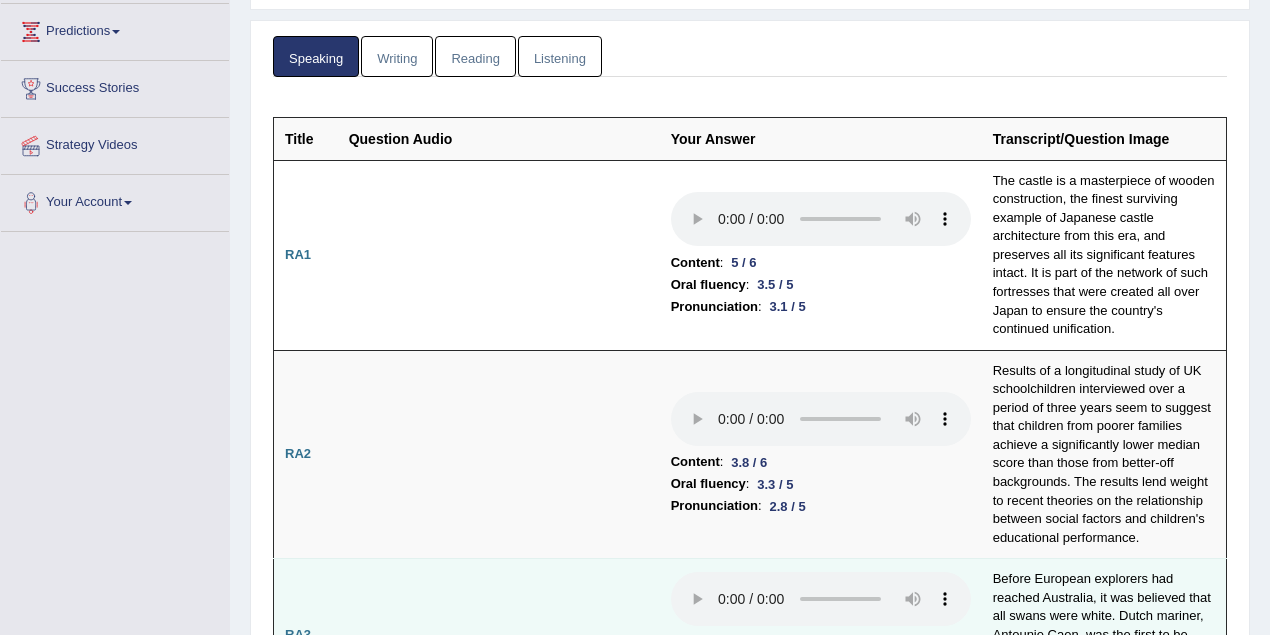scroll, scrollTop: 533, scrollLeft: 0, axis: vertical 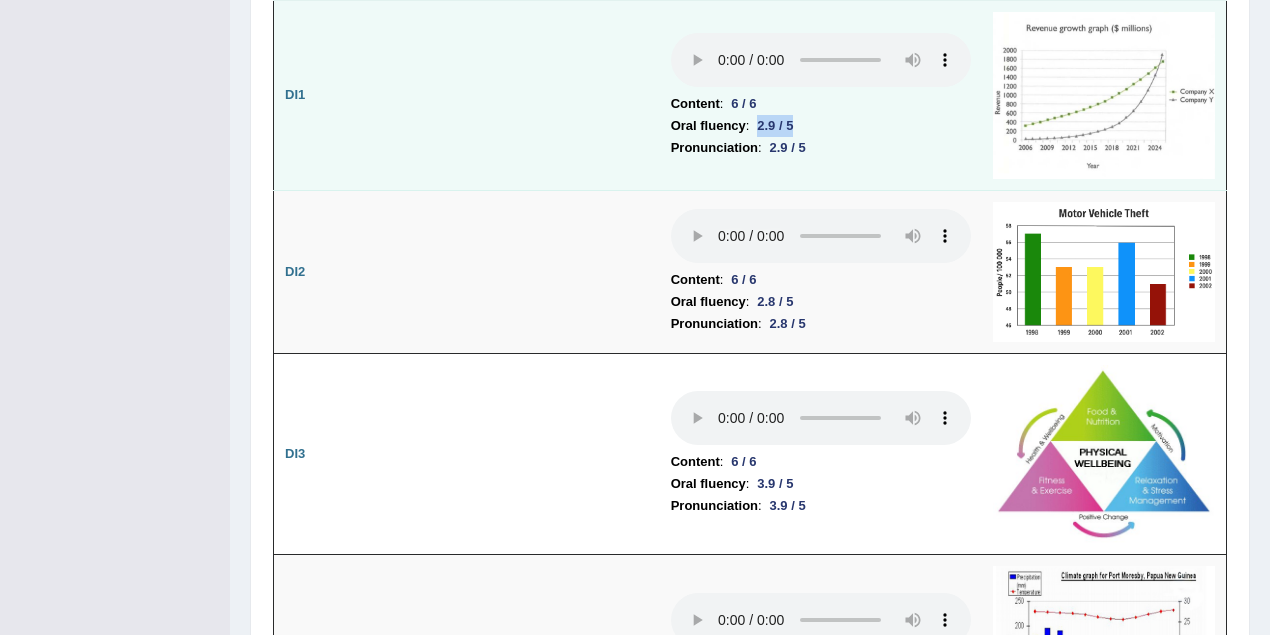 drag, startPoint x: 762, startPoint y: 113, endPoint x: 820, endPoint y: 103, distance: 58.855755 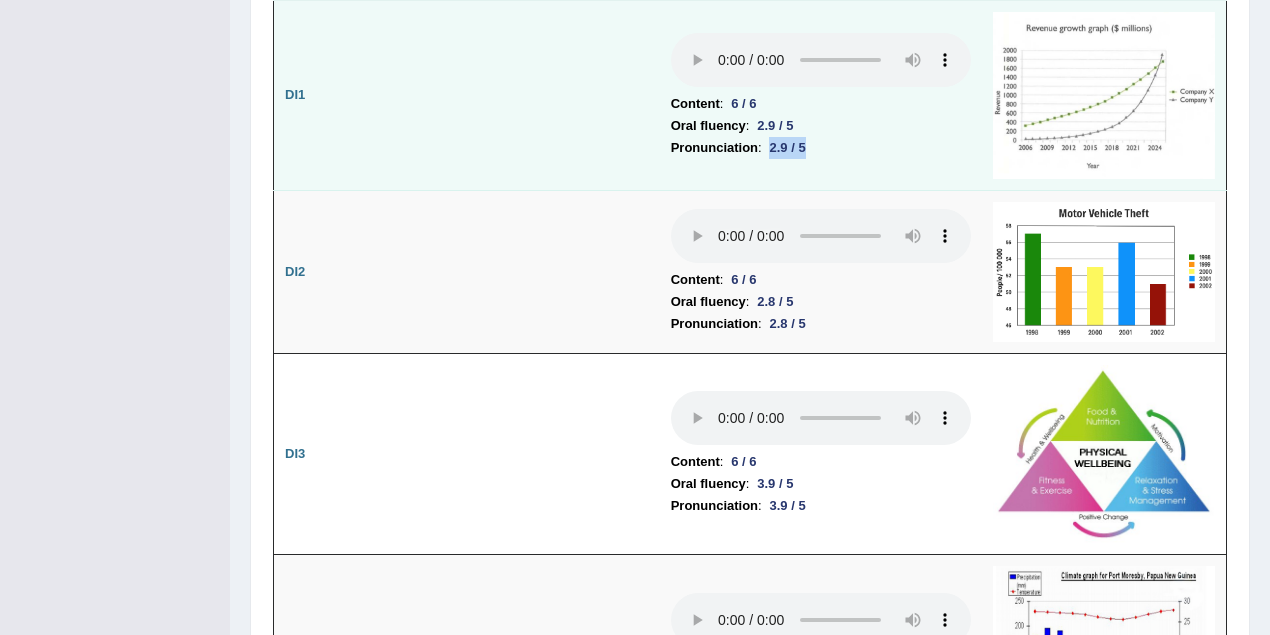 drag, startPoint x: 766, startPoint y: 137, endPoint x: 887, endPoint y: 136, distance: 121.004135 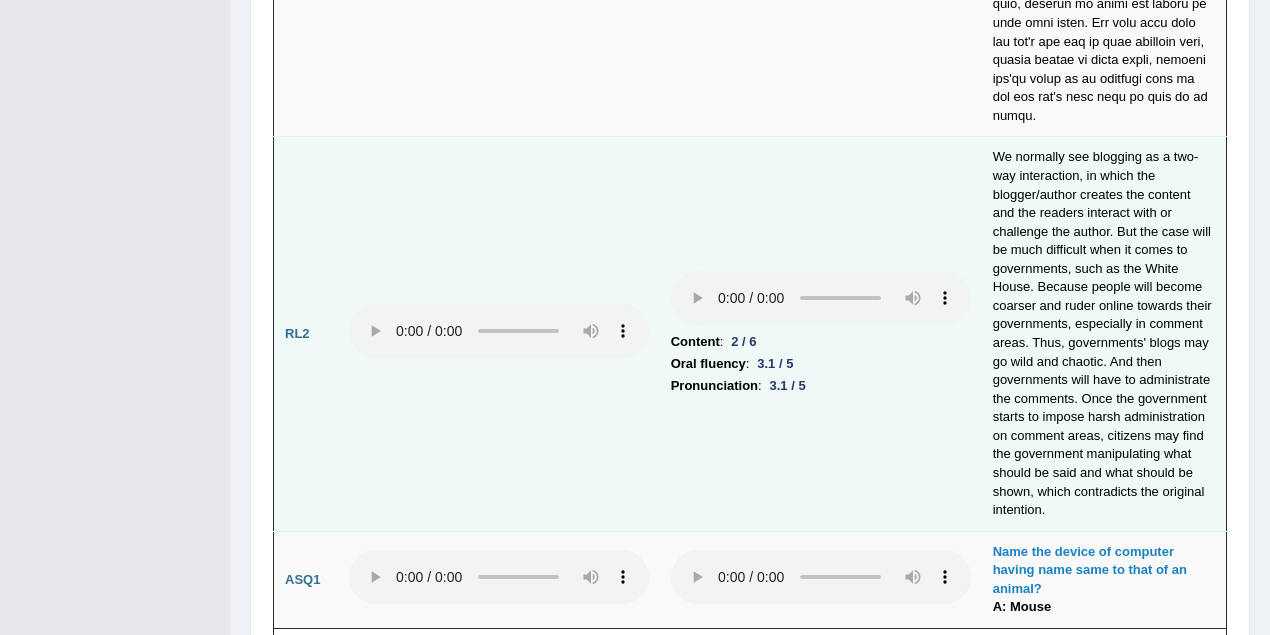 scroll, scrollTop: 4355, scrollLeft: 0, axis: vertical 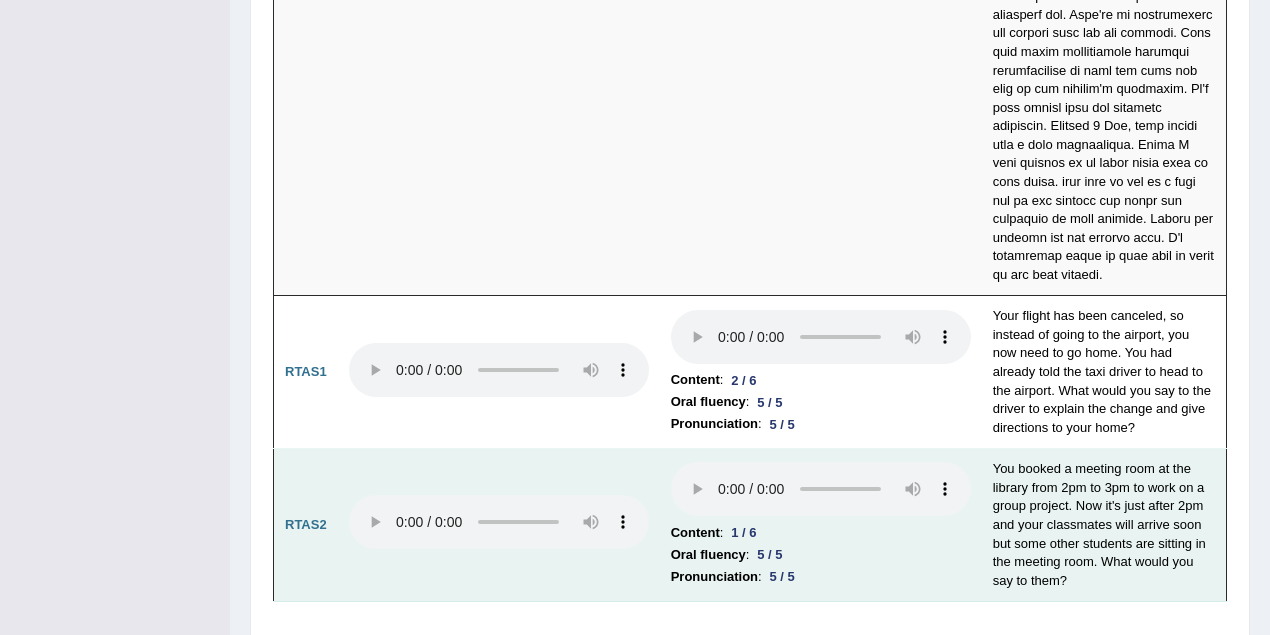 click on "Oral fluency  :  5 / 5" at bounding box center [821, 555] 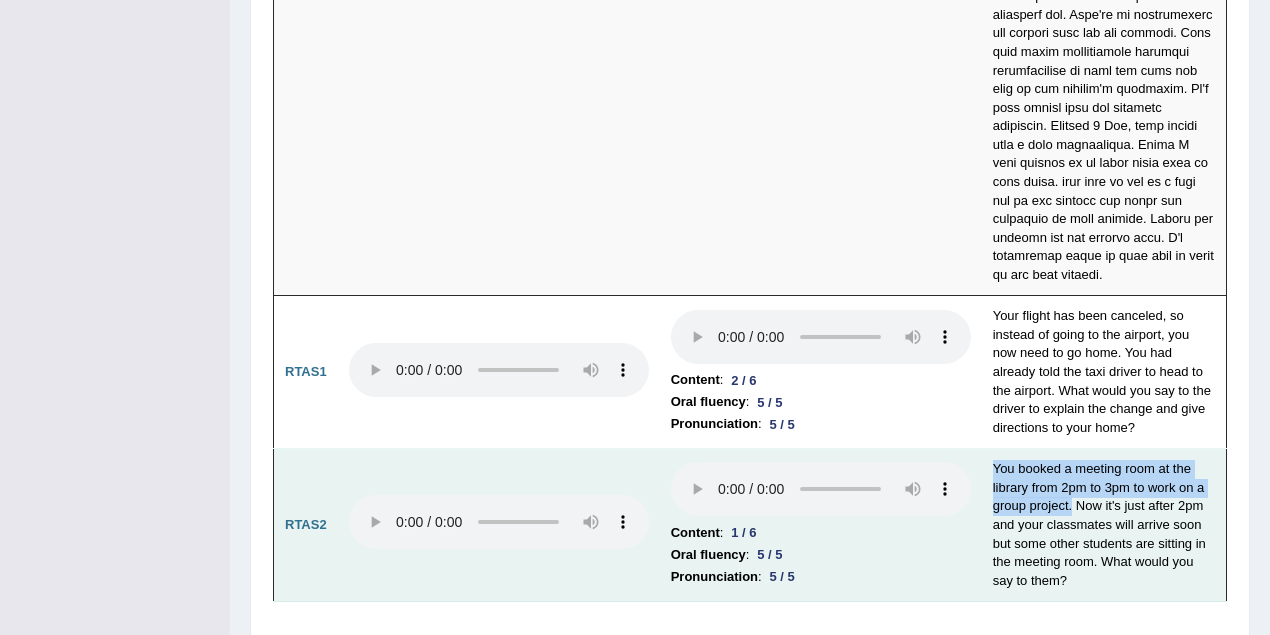 drag, startPoint x: 994, startPoint y: 398, endPoint x: 1070, endPoint y: 431, distance: 82.85529 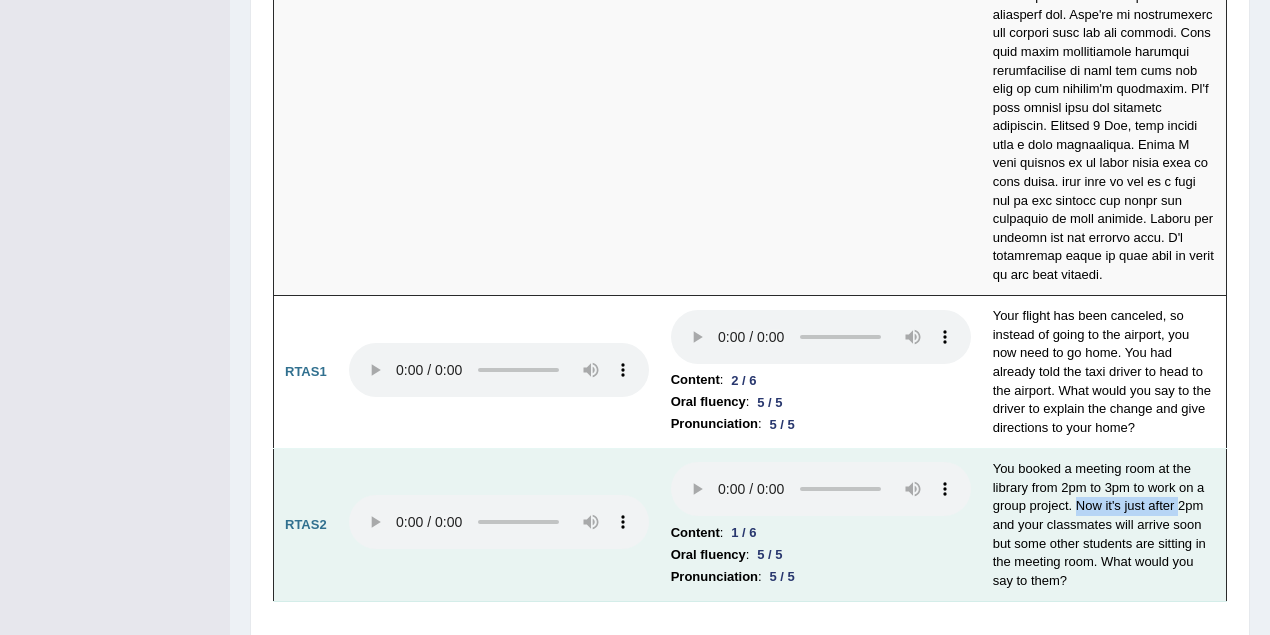 drag, startPoint x: 1074, startPoint y: 436, endPoint x: 1179, endPoint y: 441, distance: 105.11898 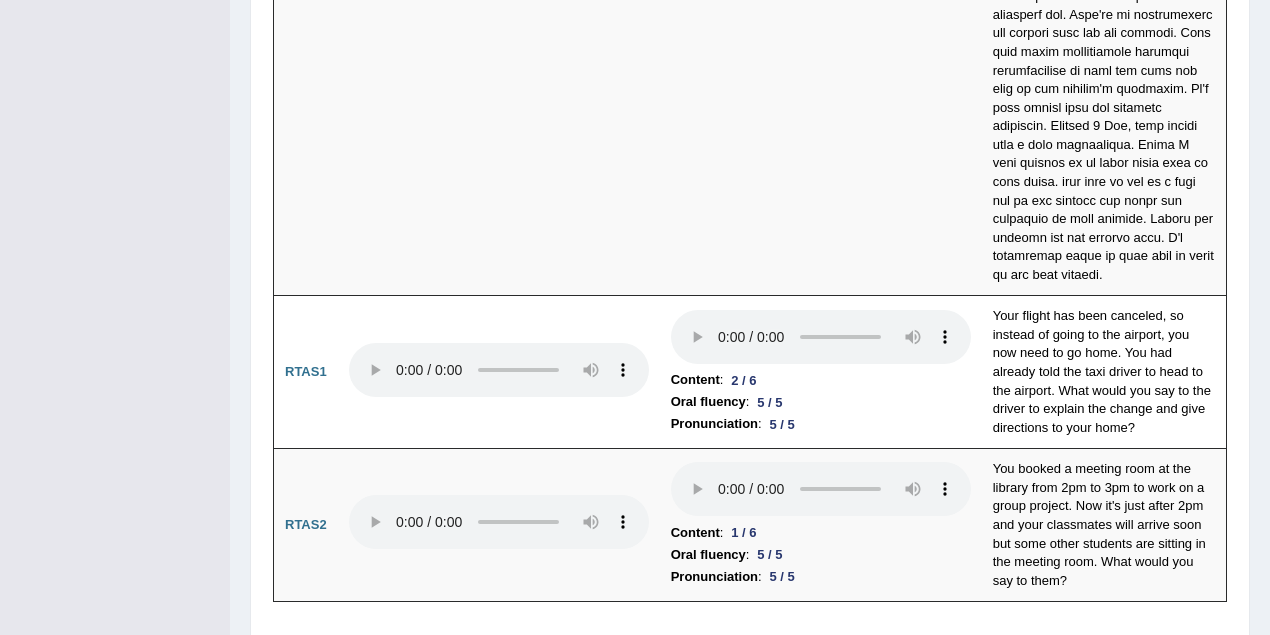 click on "Speaking
Writing
Reading
Listening
Title Question Audio Your Answer Transcript/Question Image RA1
Content  :  5 / 6
Oral fluency  :  3.5 / 5
Pronunciation  :  3.1 / 5
The castle is a masterpiece of wooden construction, the finest surviving example of Japanese castle architecture from this era, and preserves all its significant features intact. It is part of the network of such fortresses that were created all over Japan to ensure the country's continued unification. RA2
Content  :  3.8 / 6
Oral fluency  :  3.3 / 5
Pronunciation  :" at bounding box center [750, -3369] 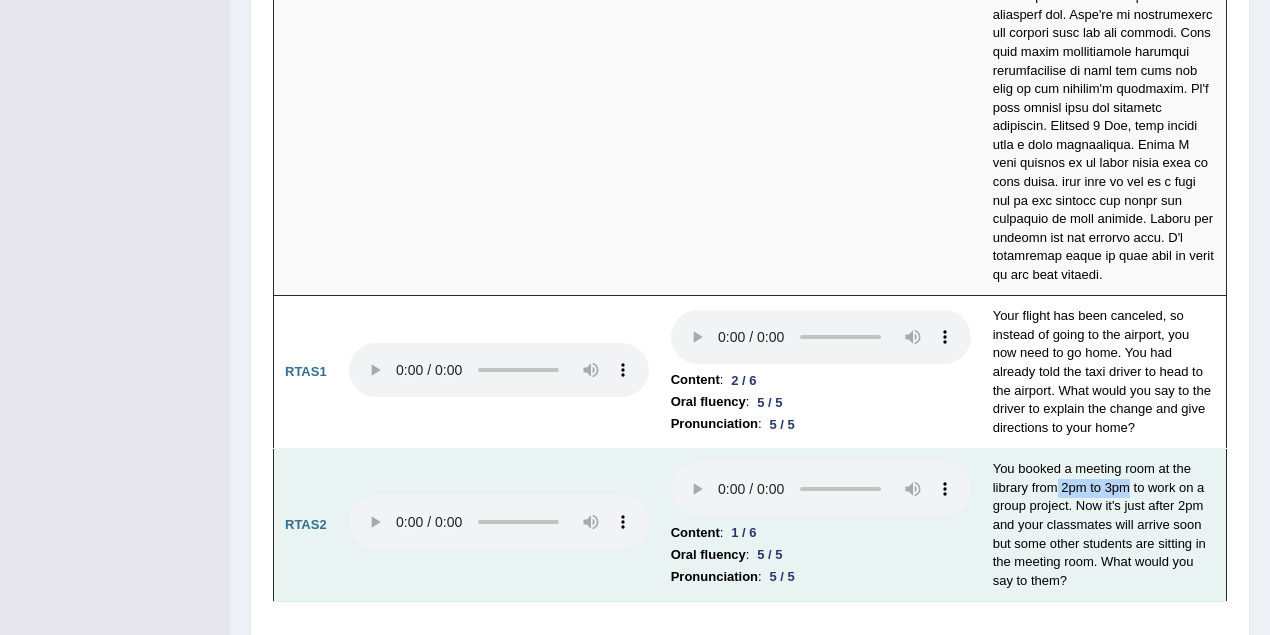 drag, startPoint x: 1058, startPoint y: 417, endPoint x: 1130, endPoint y: 420, distance: 72.06247 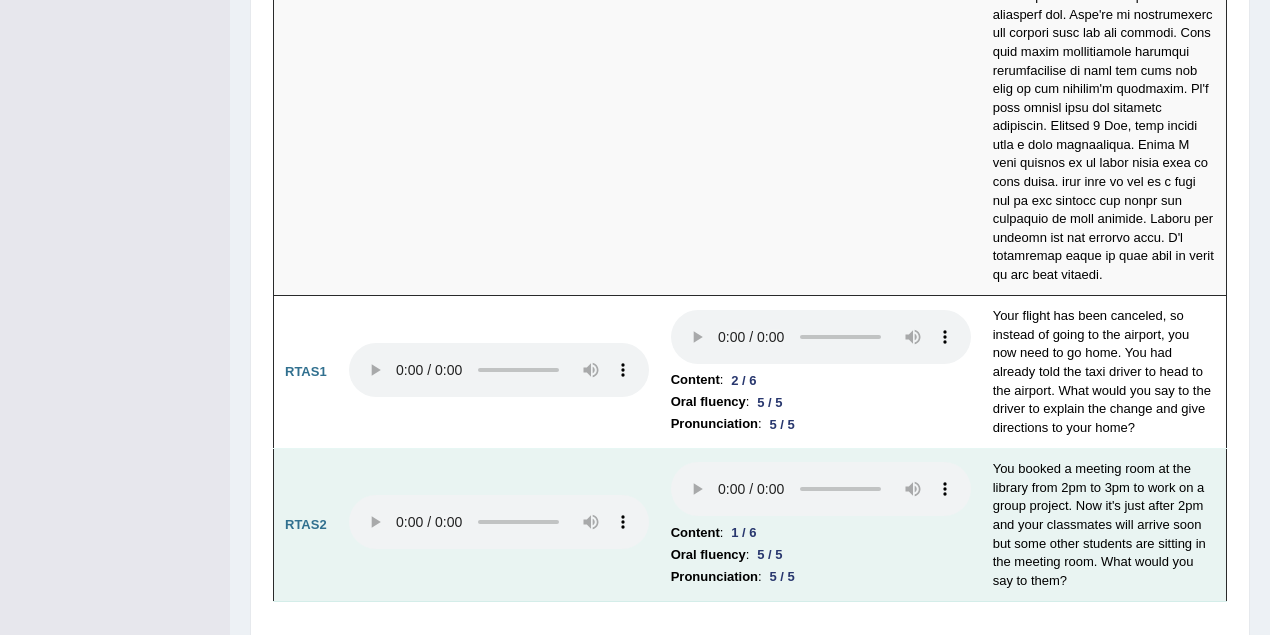 click on "You booked a meeting room at the library from 2pm to 3pm to work on a group project. Now it's just after 2pm and your classmates will arrive soon but some other students are sitting in the meeting room. What would you say to them?" at bounding box center [1104, 525] 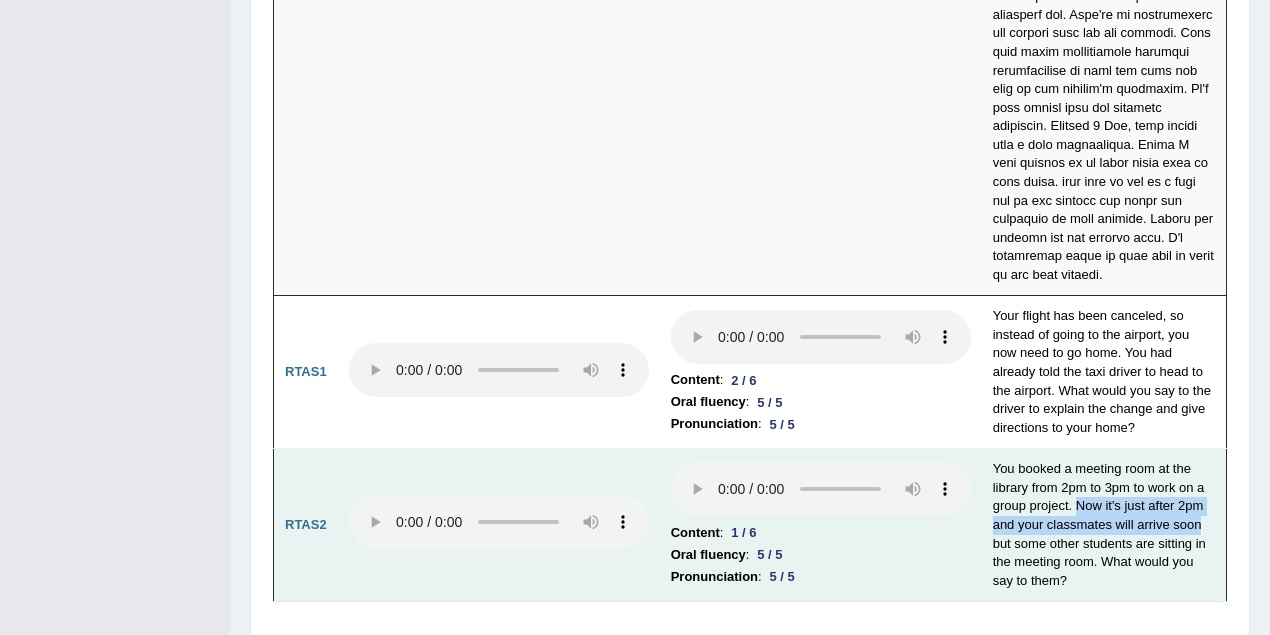 drag, startPoint x: 1076, startPoint y: 441, endPoint x: 1216, endPoint y: 465, distance: 142.04225 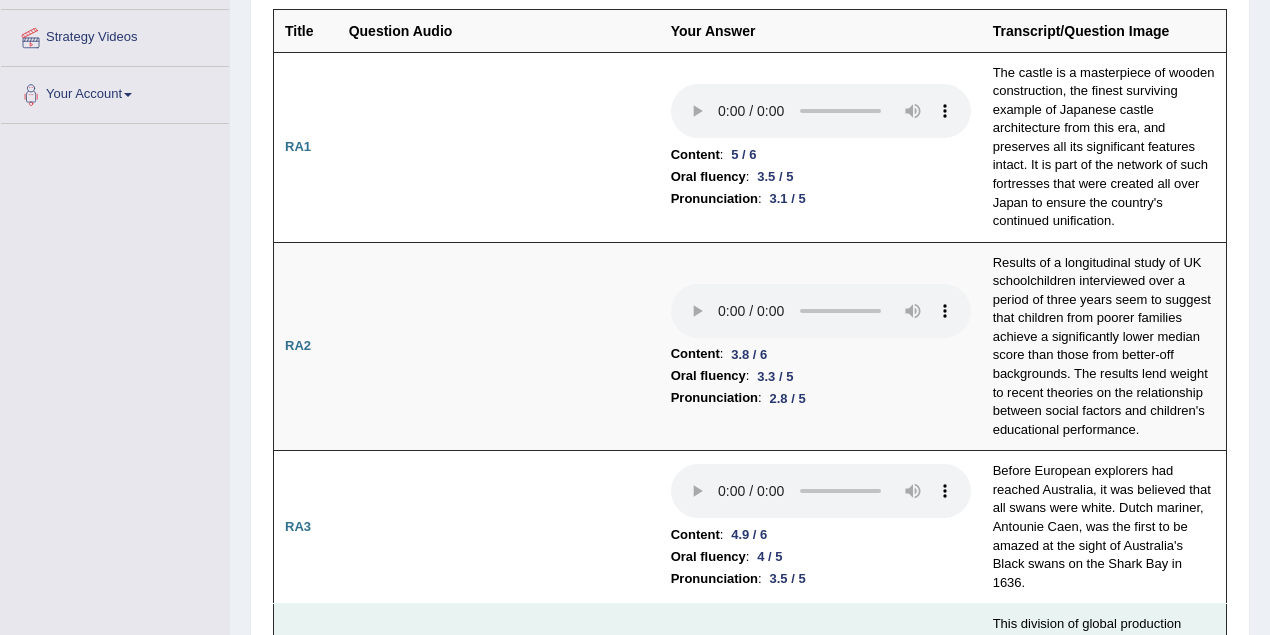 scroll, scrollTop: 0, scrollLeft: 0, axis: both 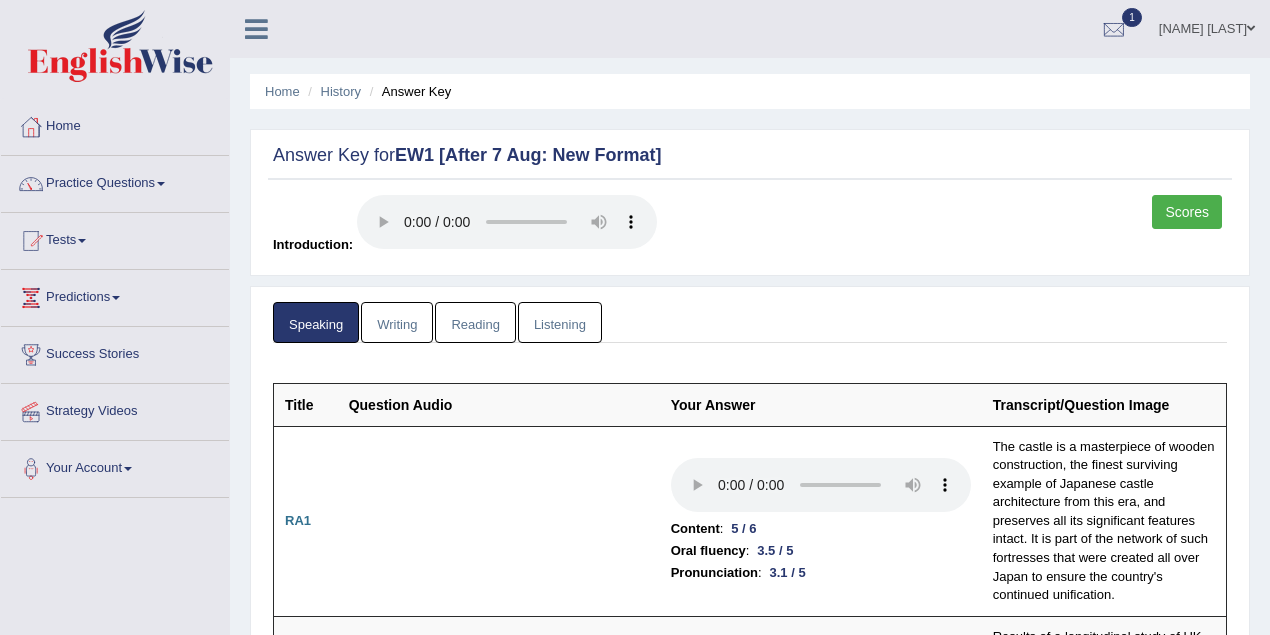 click on "Lex Cajayon" at bounding box center [1207, 26] 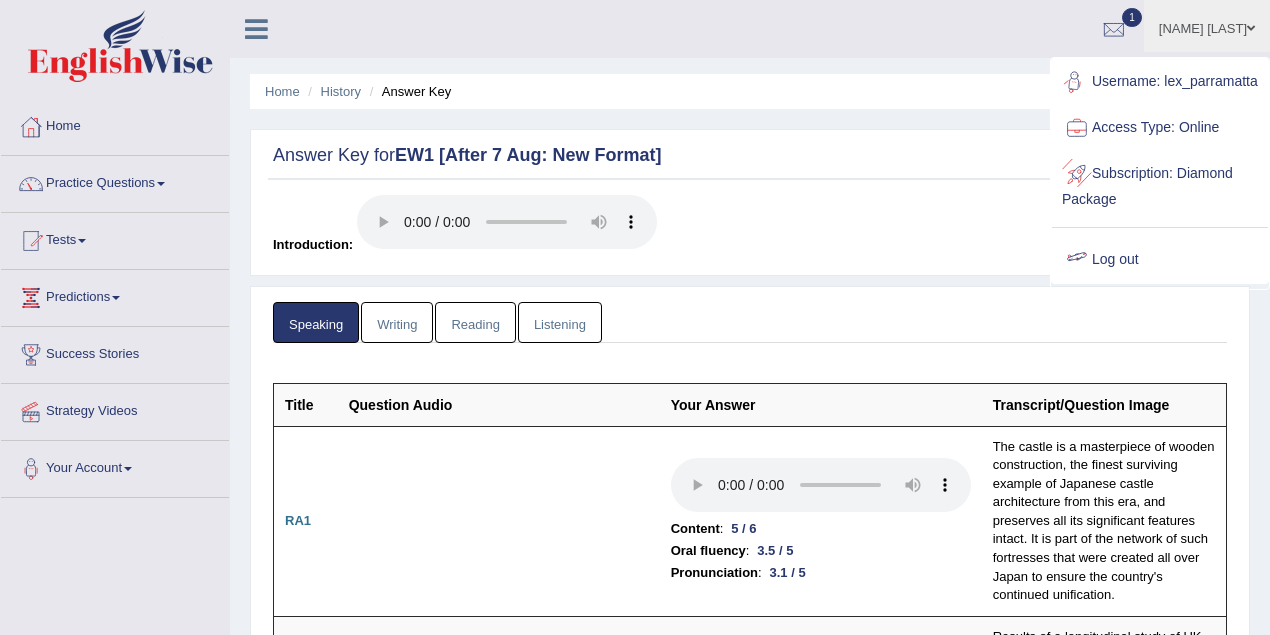 click on "Log out" at bounding box center (1160, 260) 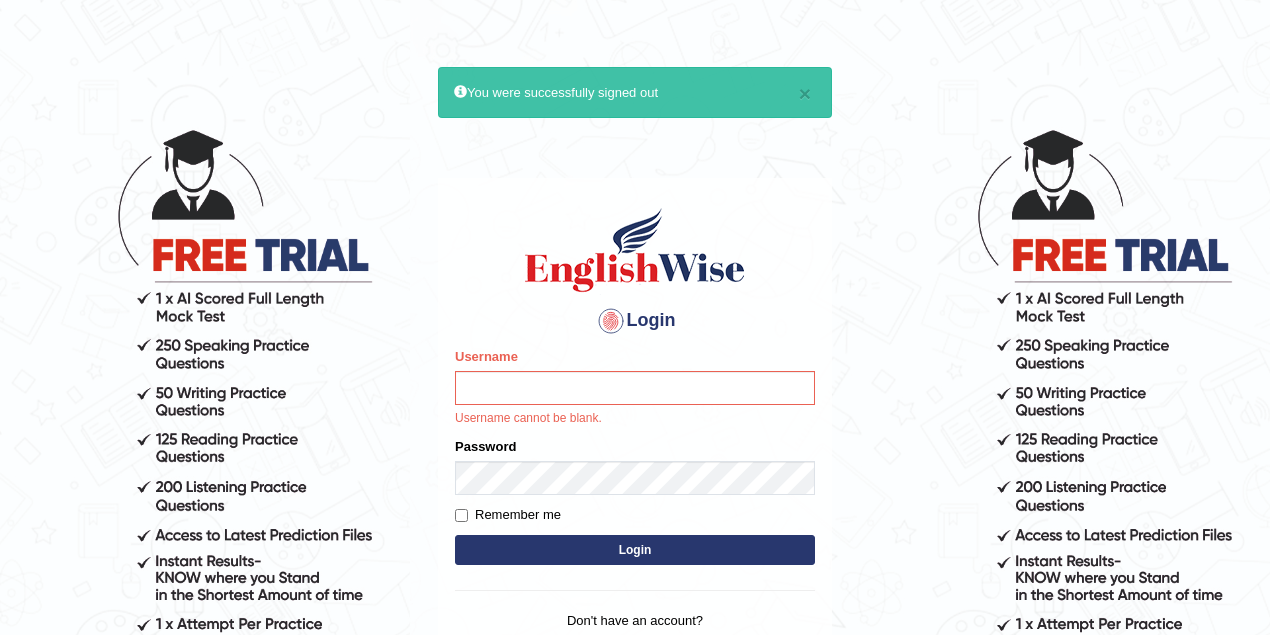 scroll, scrollTop: 0, scrollLeft: 0, axis: both 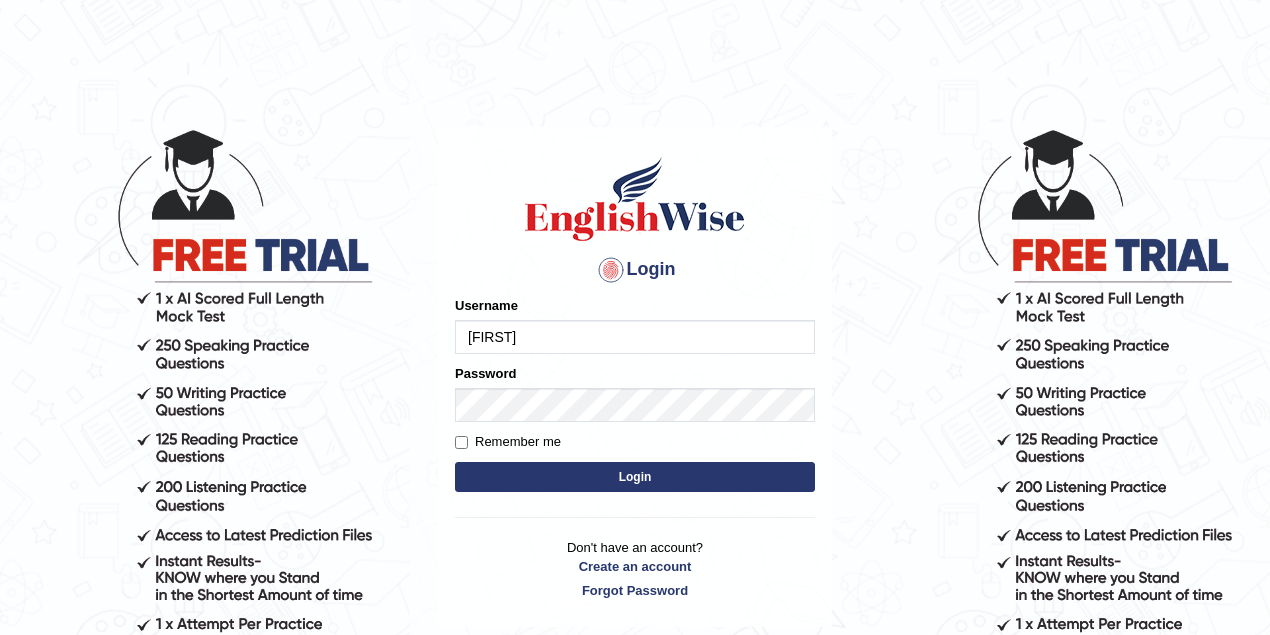 type on "[USERNAME]" 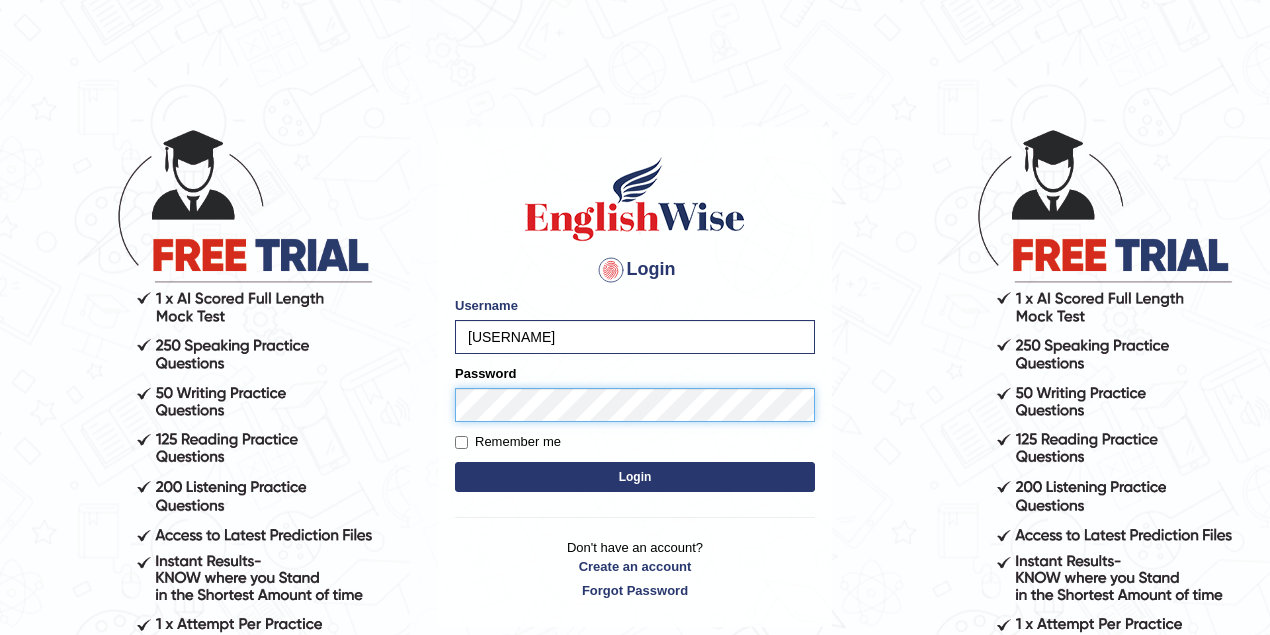 click on "Login" at bounding box center [635, 477] 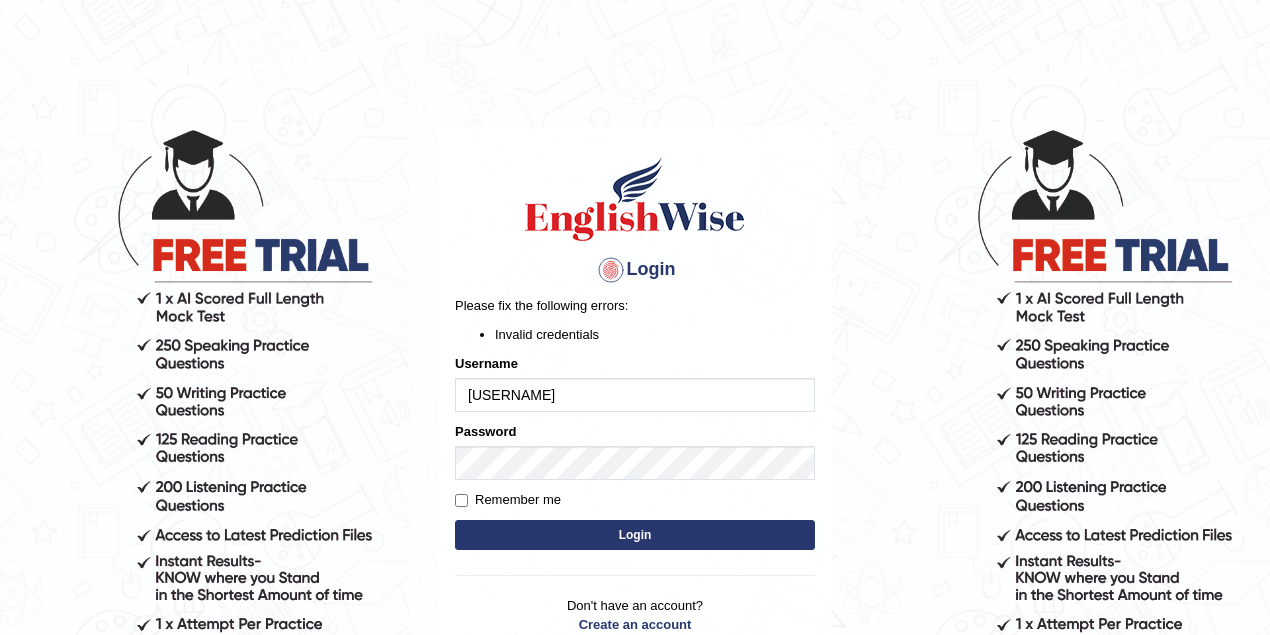scroll, scrollTop: 0, scrollLeft: 0, axis: both 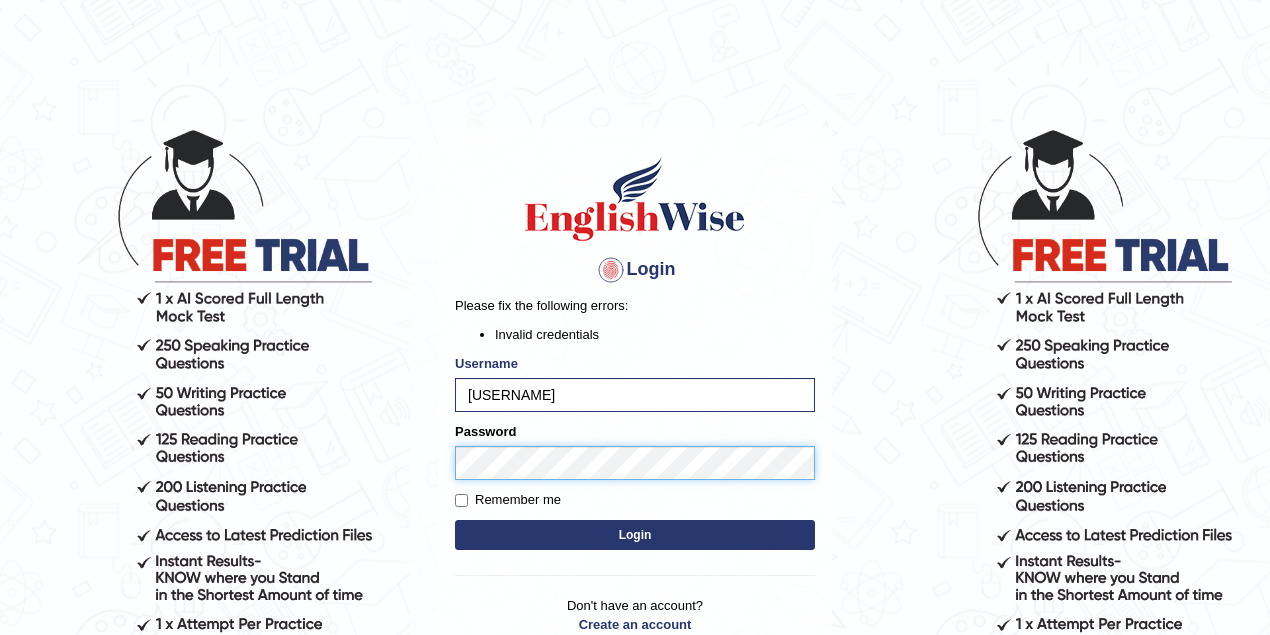 click on "Login
Please fix the following errors: Invalid credentials
Username
[USERNAME]
Password
Remember me
Login
Don't have an account?
Create an account
Forgot Password
2025 ©  English Wise.  All Rights Reserved  Back to English Wise" at bounding box center [635, 381] 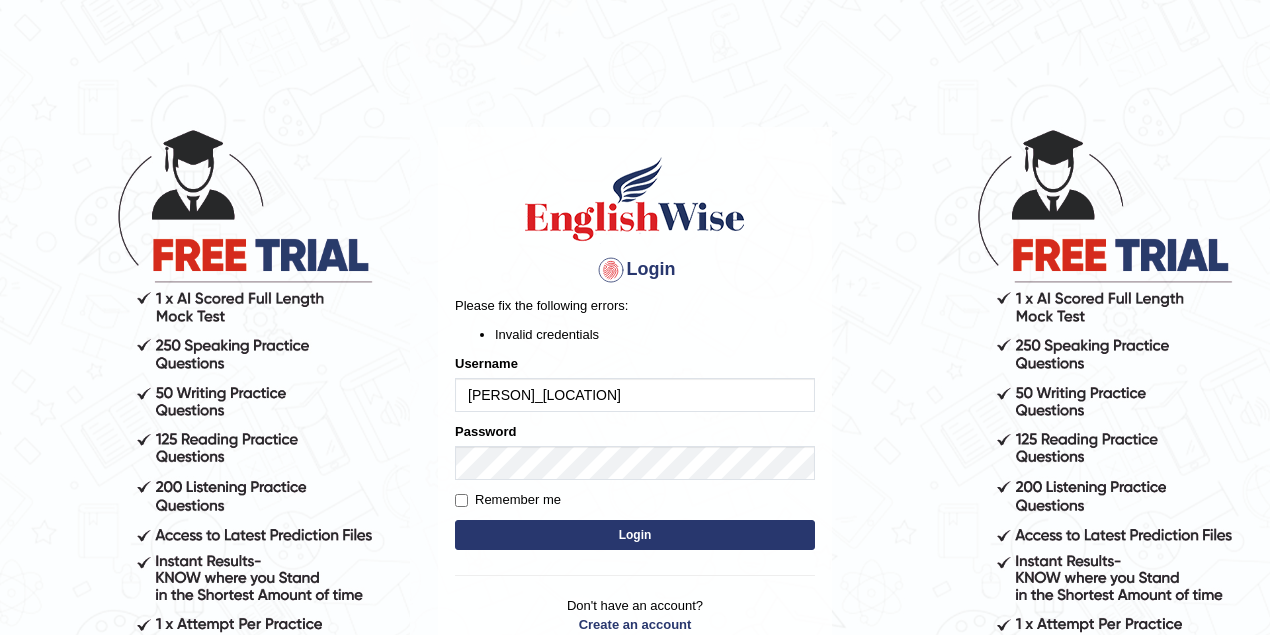 scroll, scrollTop: 0, scrollLeft: 0, axis: both 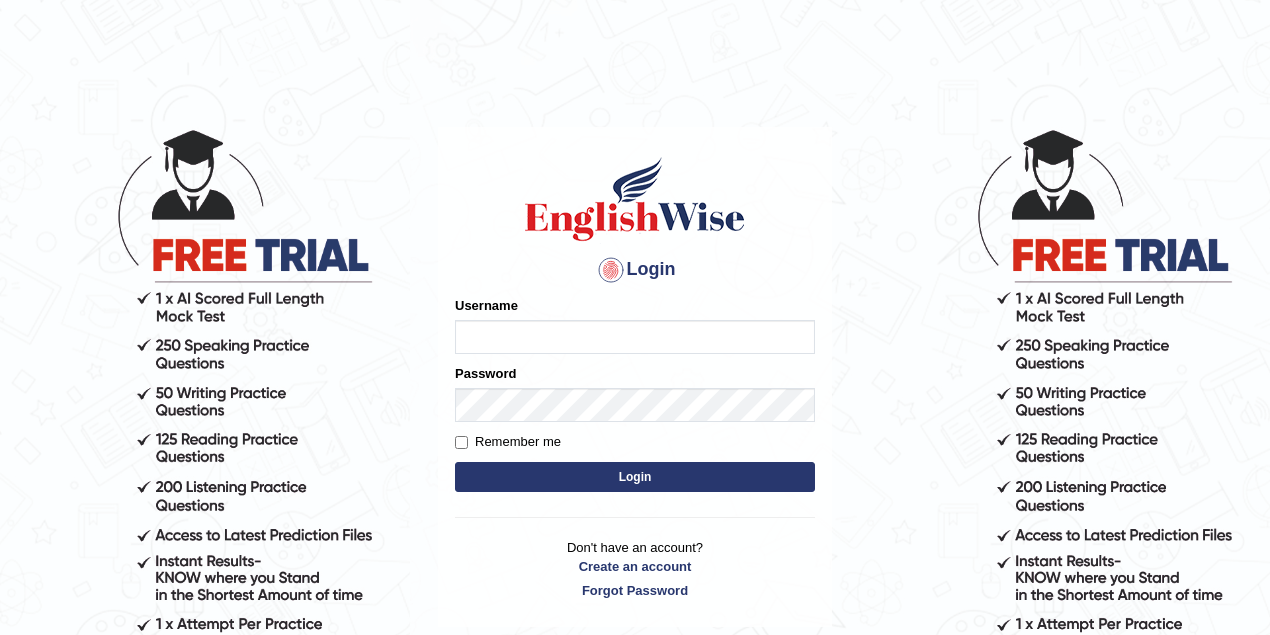 type on "[USERNAME]" 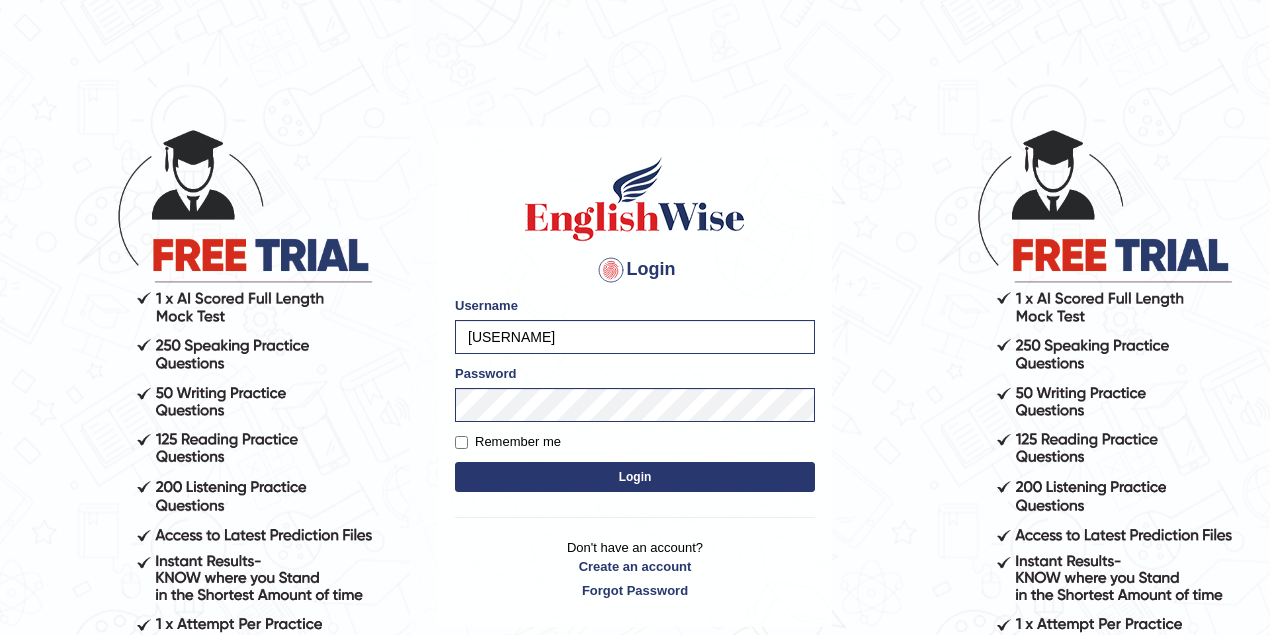 drag, startPoint x: 671, startPoint y: 339, endPoint x: 270, endPoint y: 336, distance: 401.01123 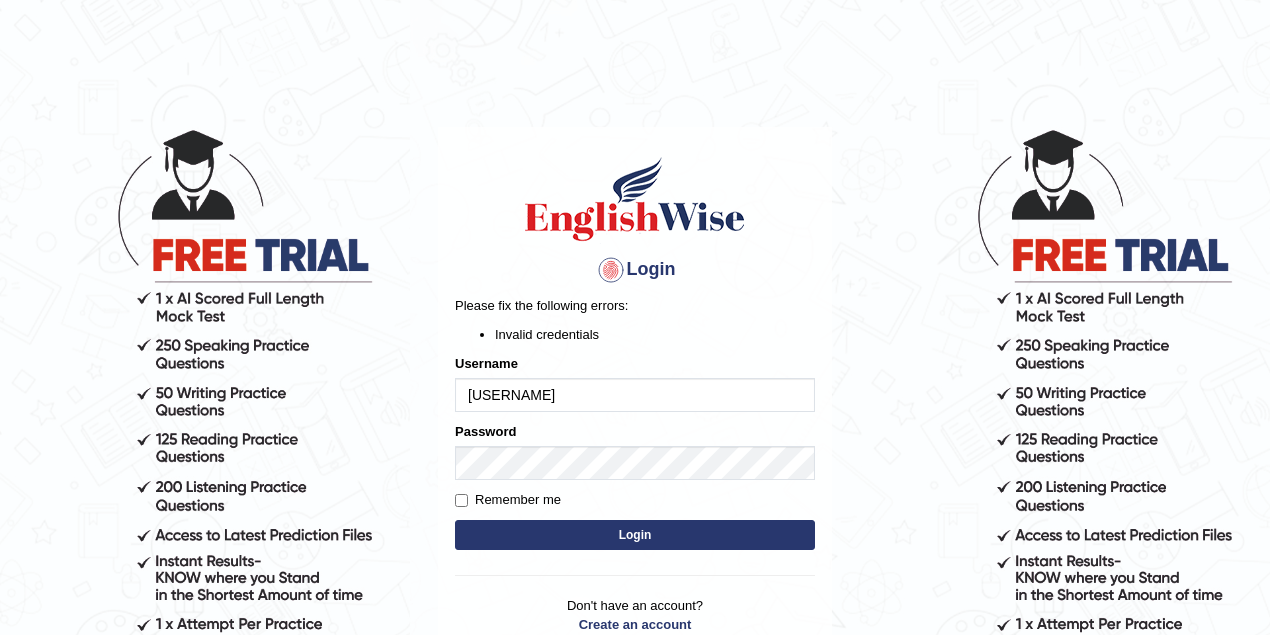 scroll, scrollTop: 0, scrollLeft: 0, axis: both 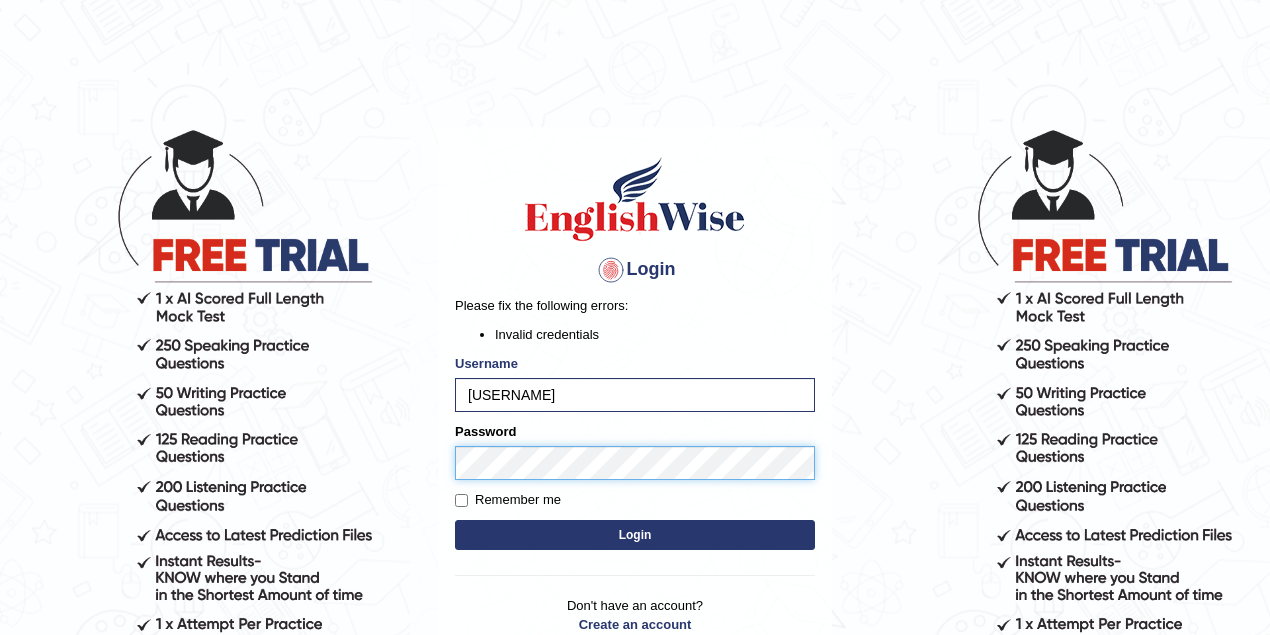 click on "Login
Please fix the following errors: Invalid credentials
Username
[USERNAME]
Password
Remember me
Login
Don't have an account?
Create an account
Forgot Password
2025 ©  English Wise.  All Rights Reserved  Back to English Wise" at bounding box center (635, 381) 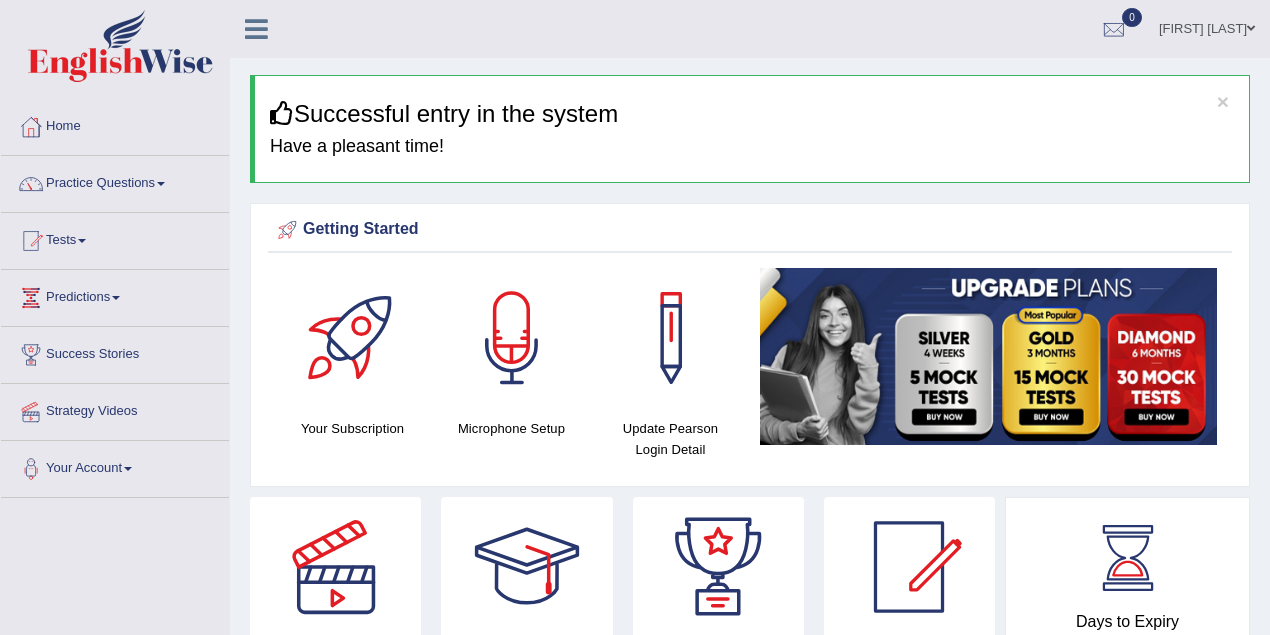 scroll, scrollTop: 0, scrollLeft: 0, axis: both 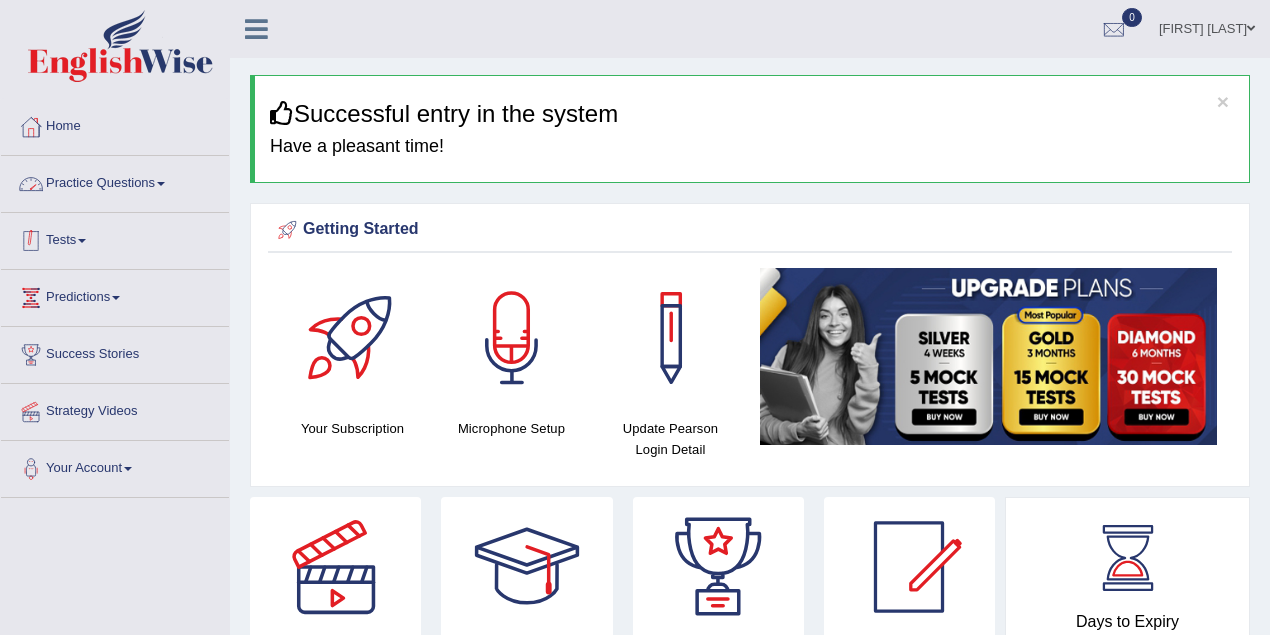 click on "Practice Questions" at bounding box center [115, 181] 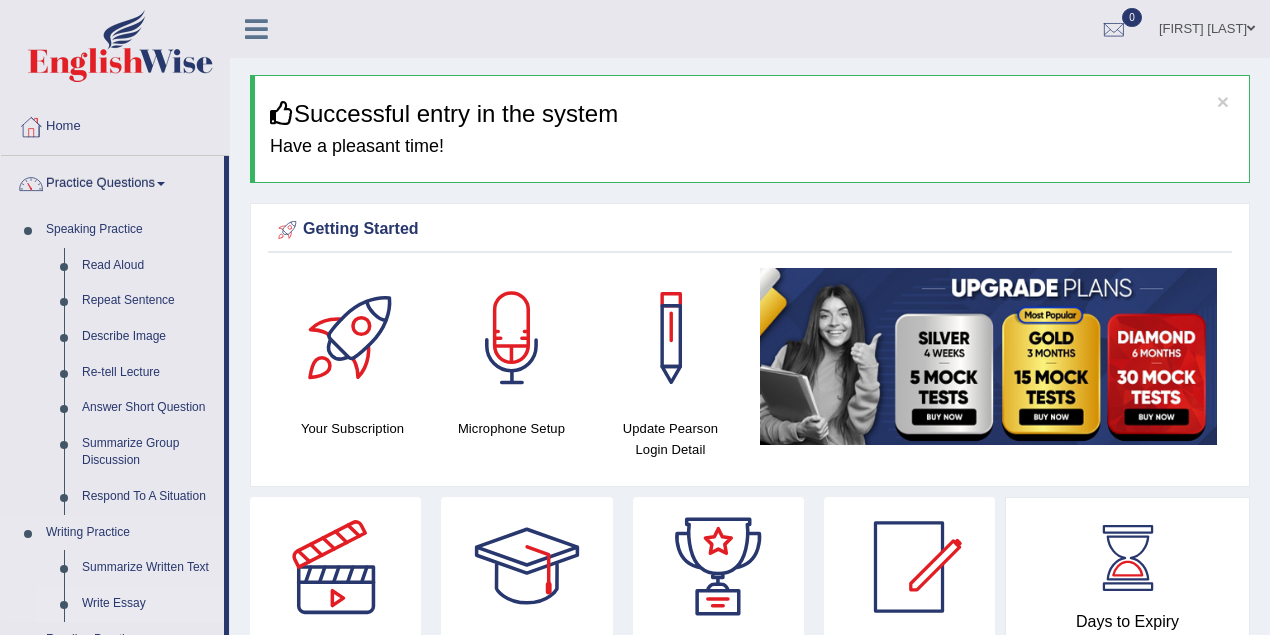 click on "Write Essay" at bounding box center (148, 604) 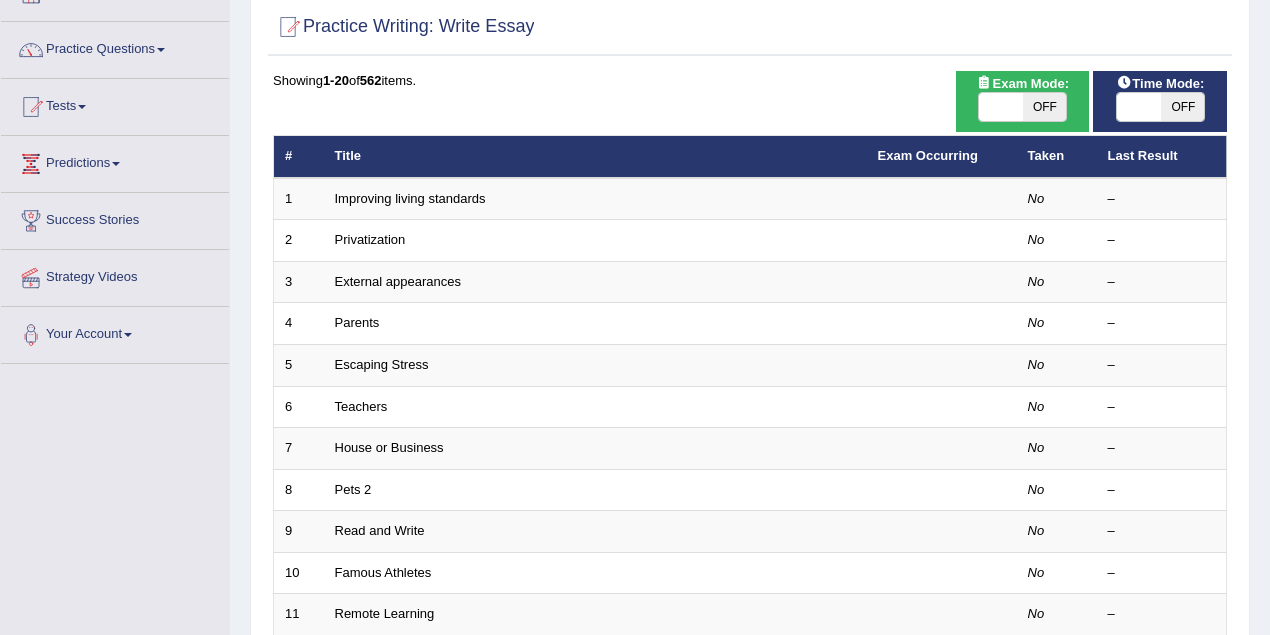 scroll, scrollTop: 0, scrollLeft: 0, axis: both 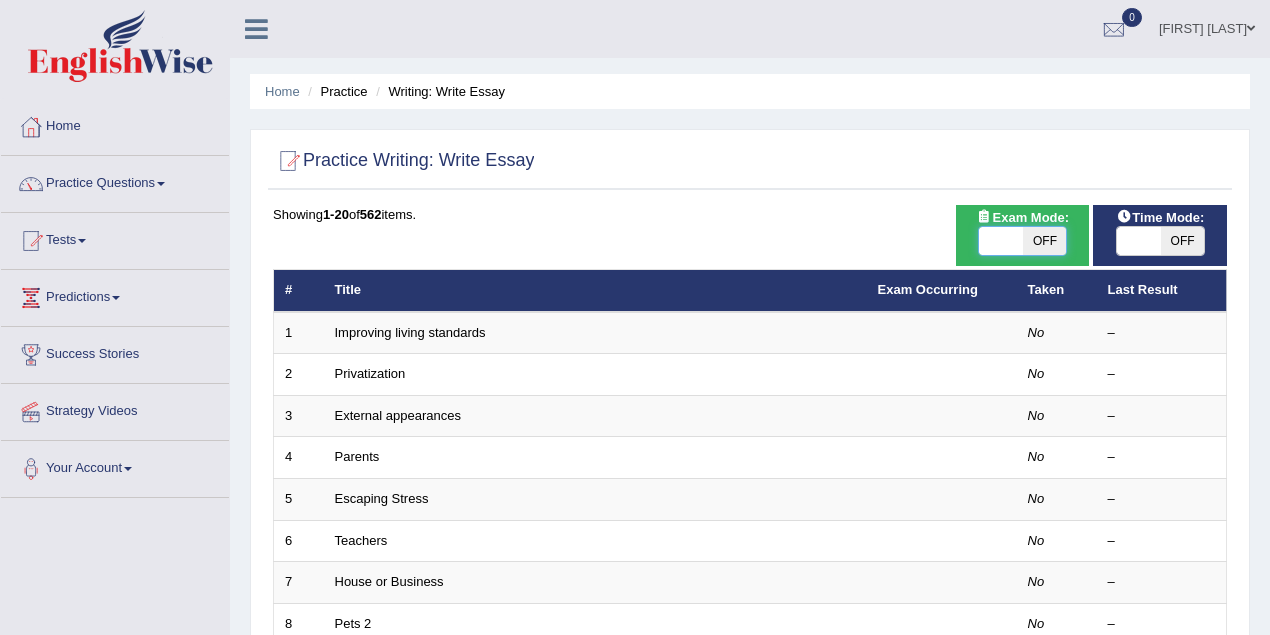 click at bounding box center [1001, 241] 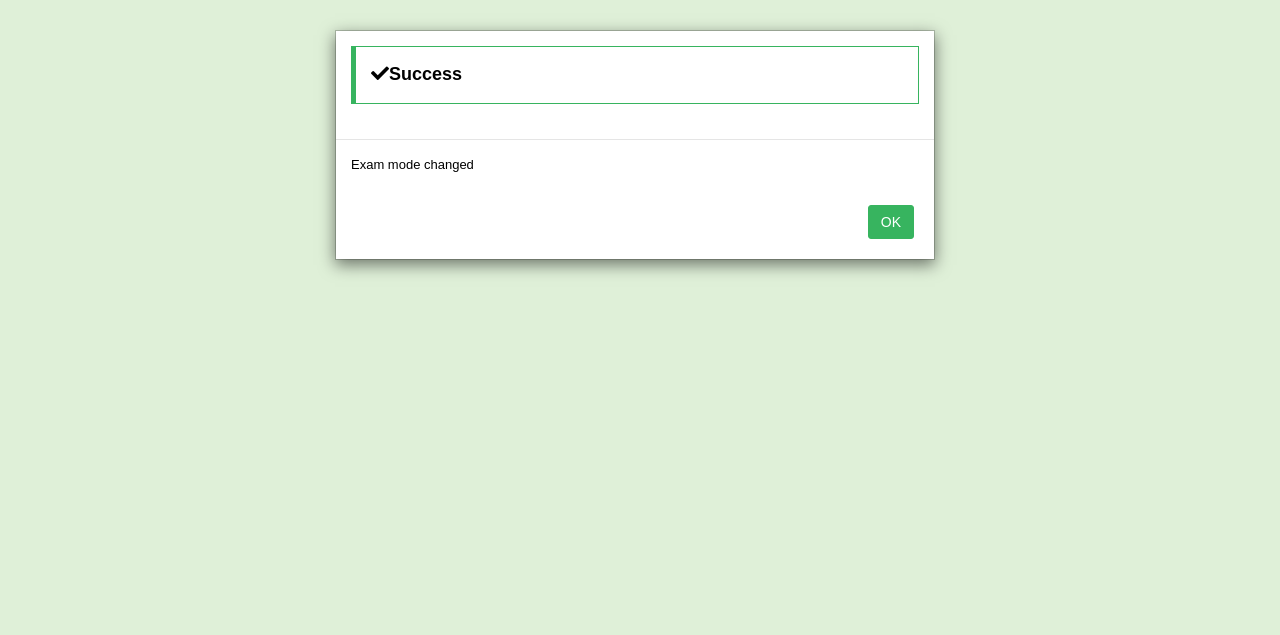 click on "OK" at bounding box center (891, 222) 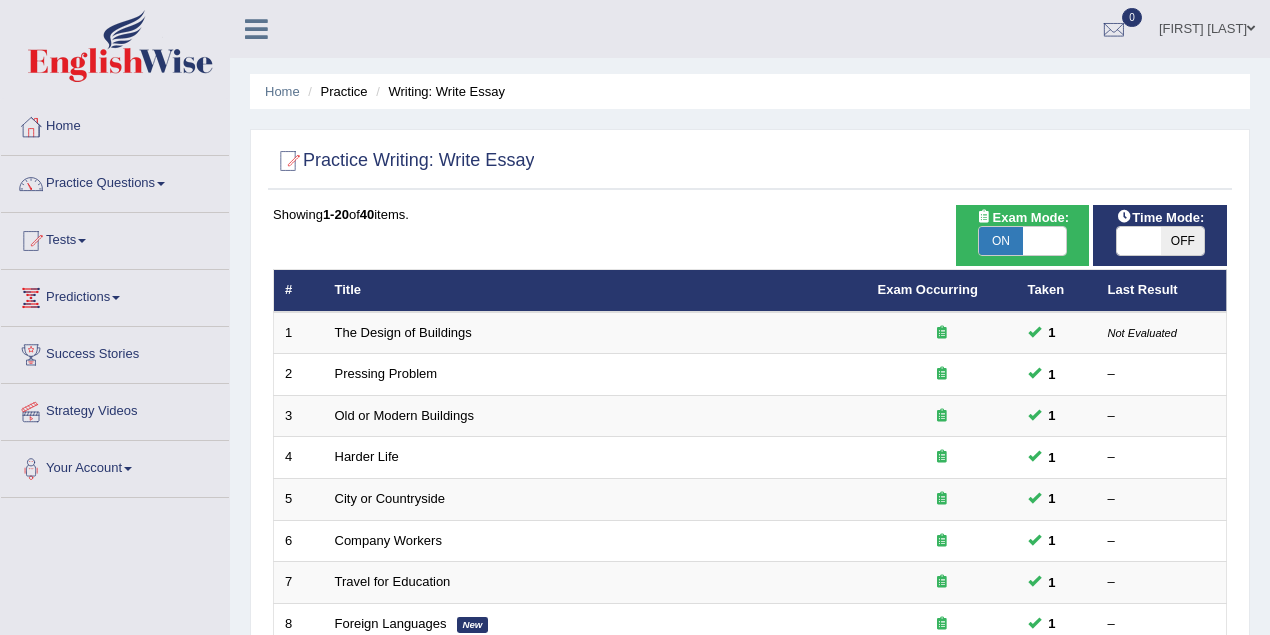 scroll, scrollTop: 0, scrollLeft: 0, axis: both 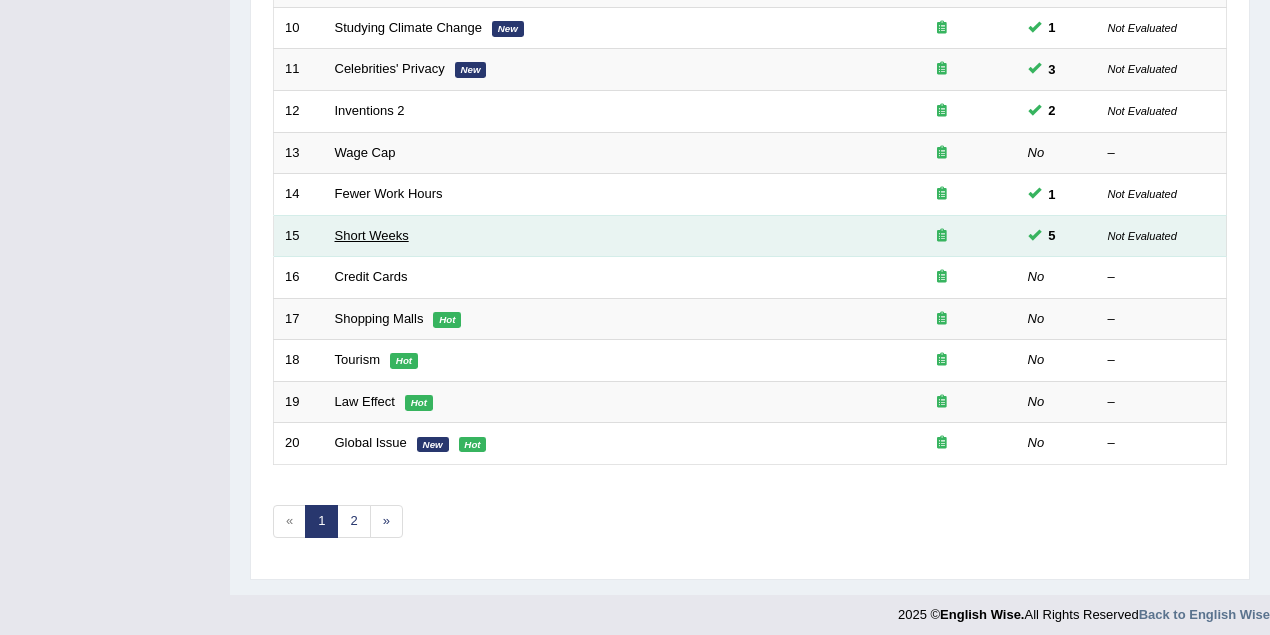 click on "Short Weeks" at bounding box center [372, 235] 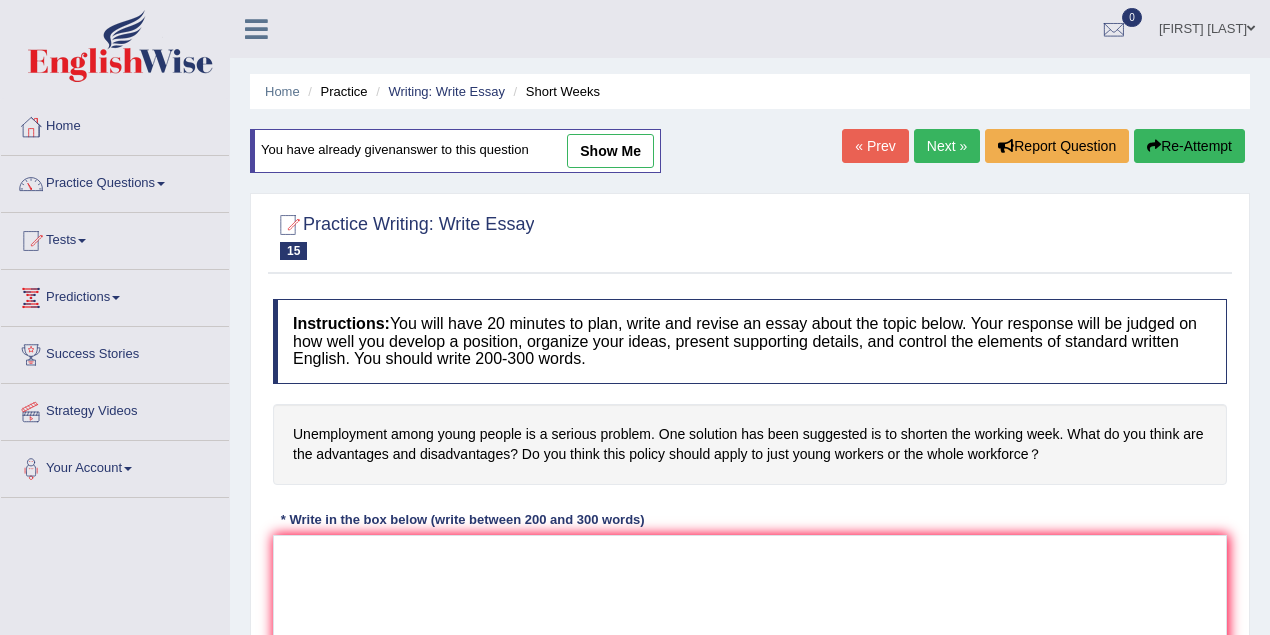 scroll, scrollTop: 0, scrollLeft: 0, axis: both 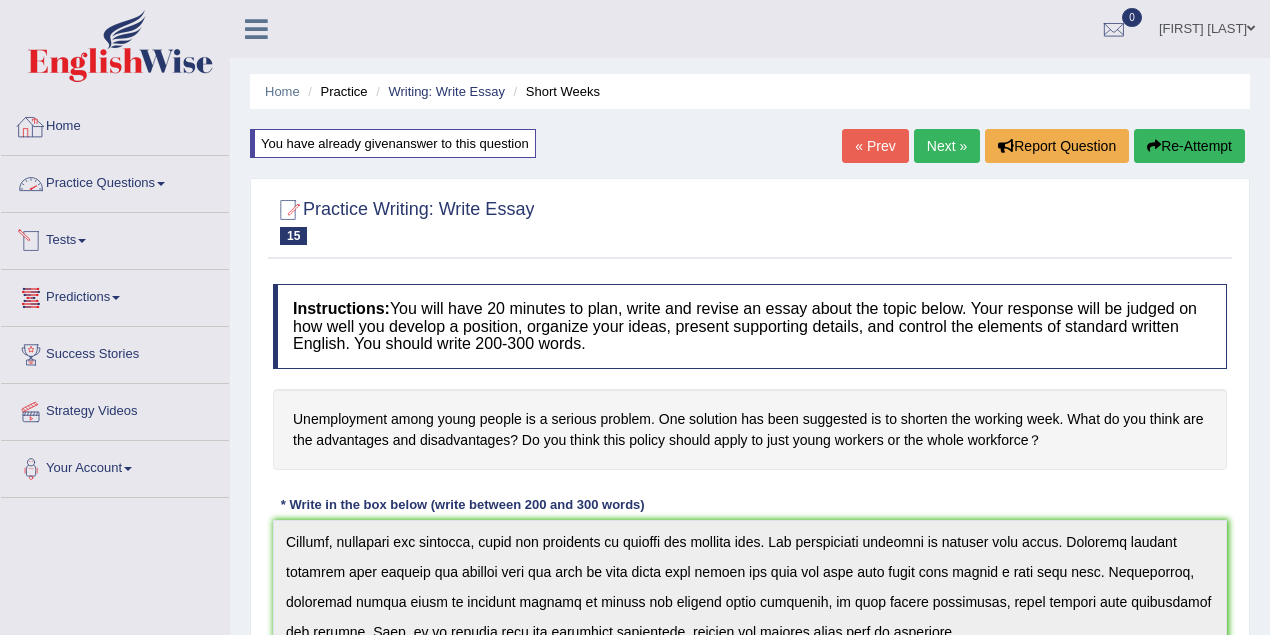 click on "Home" at bounding box center [115, 124] 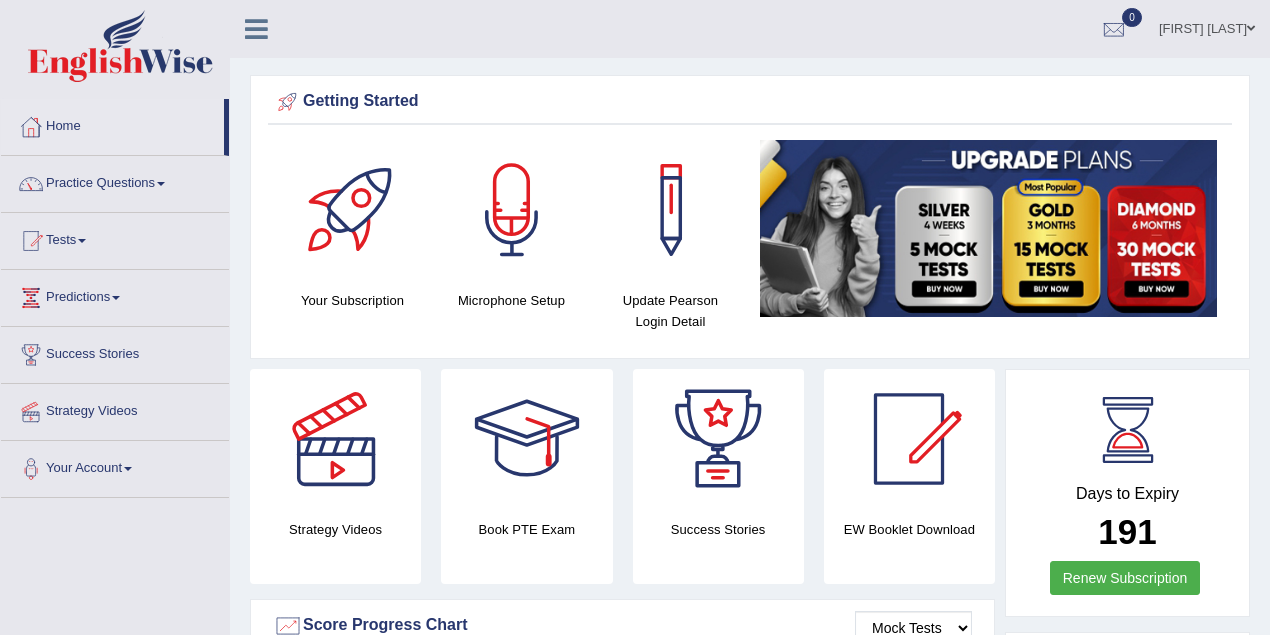scroll, scrollTop: 0, scrollLeft: 0, axis: both 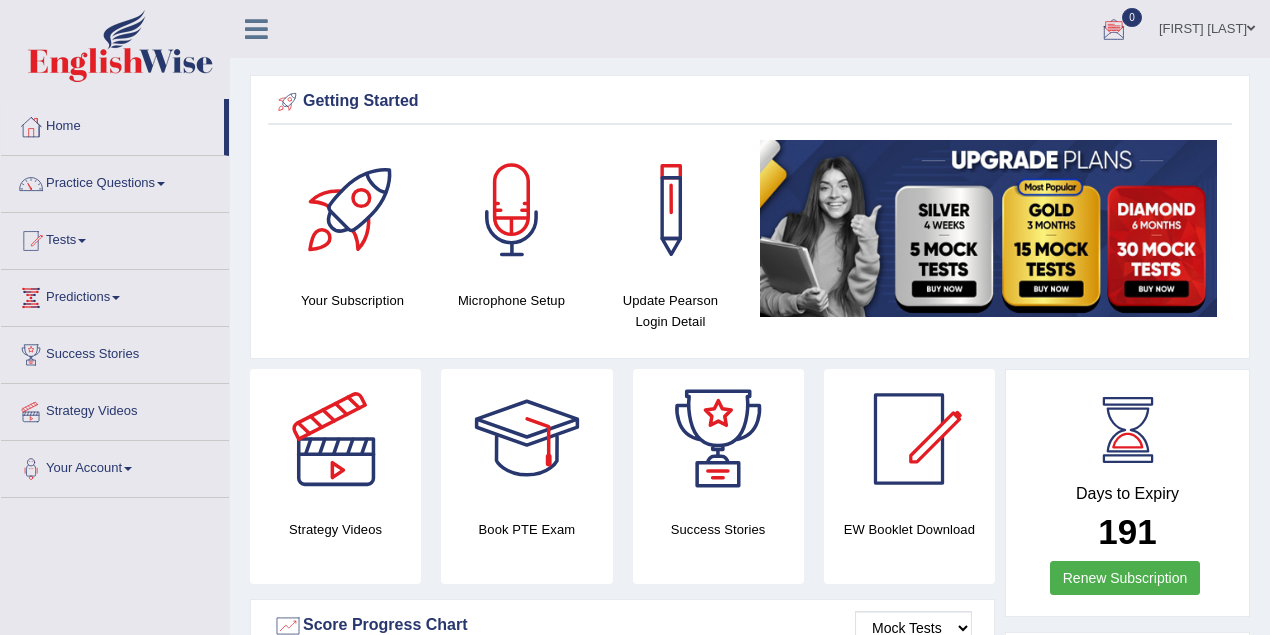 click on "[FIRST] [LAST]" at bounding box center (1207, 26) 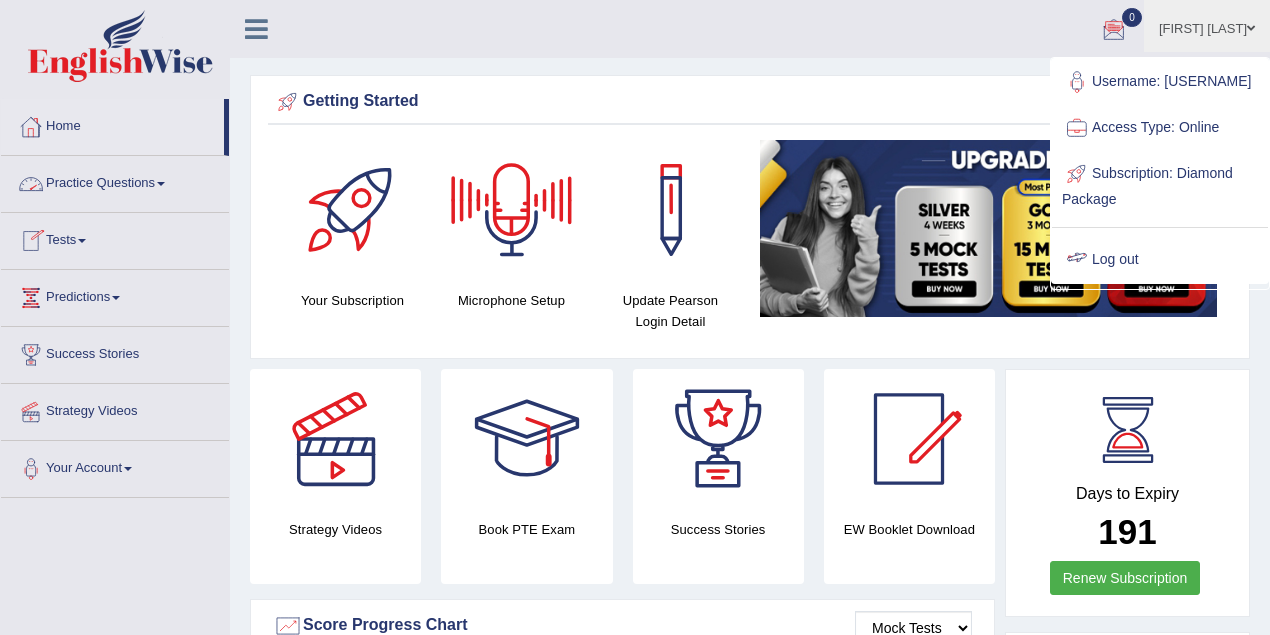 click on "Log out" at bounding box center (1160, 260) 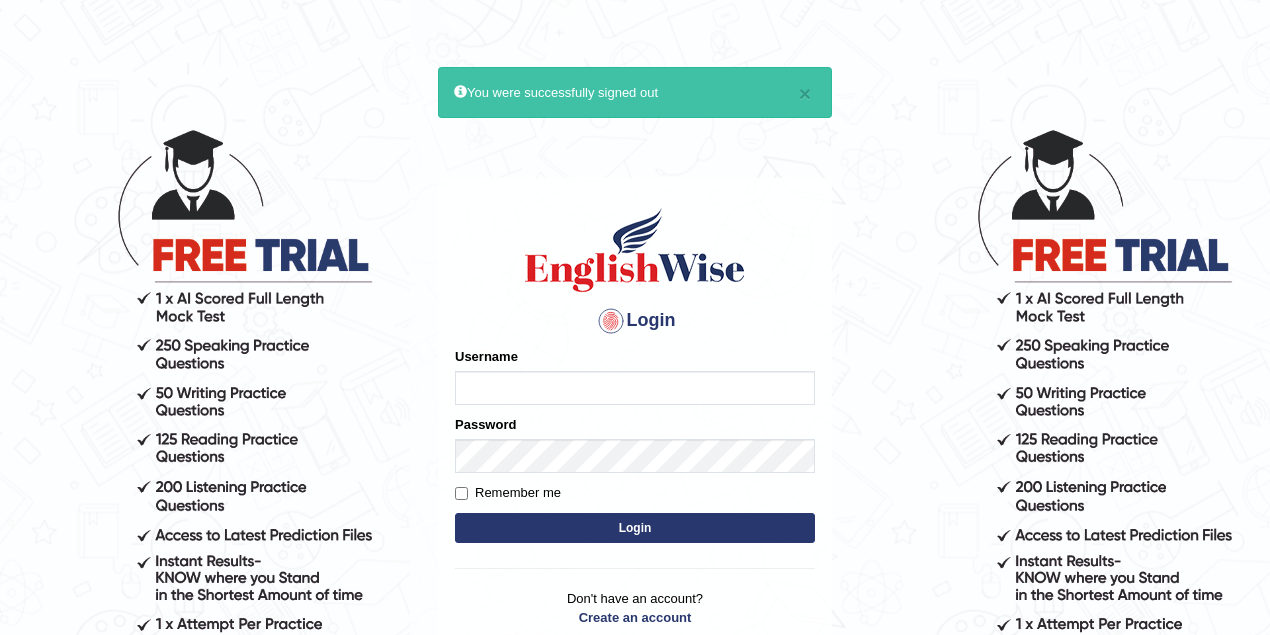 scroll, scrollTop: 0, scrollLeft: 0, axis: both 